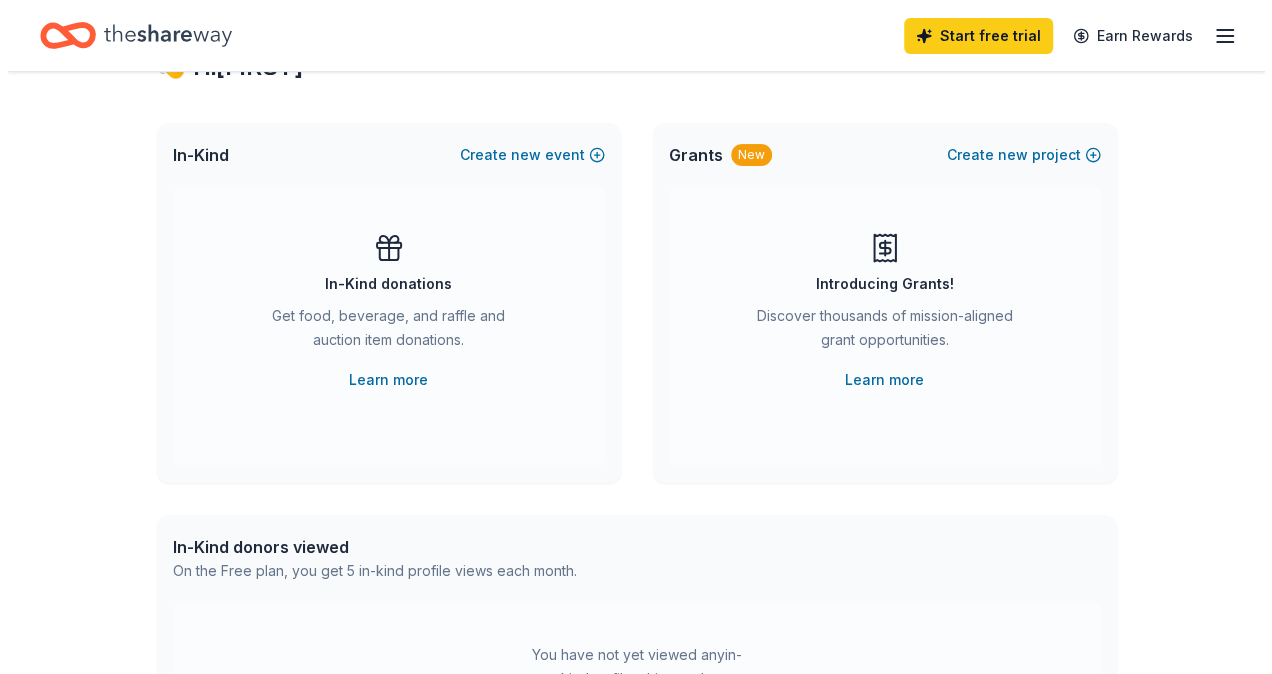 scroll, scrollTop: 86, scrollLeft: 0, axis: vertical 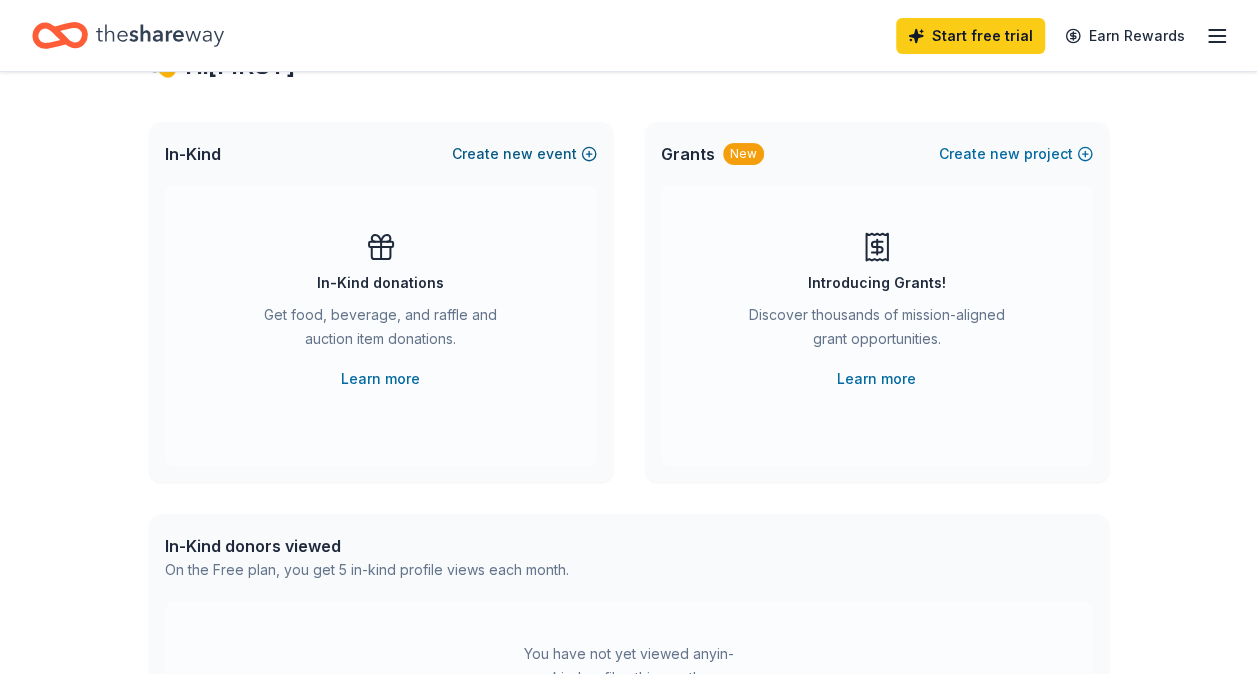click on "Create  new  event" at bounding box center (524, 154) 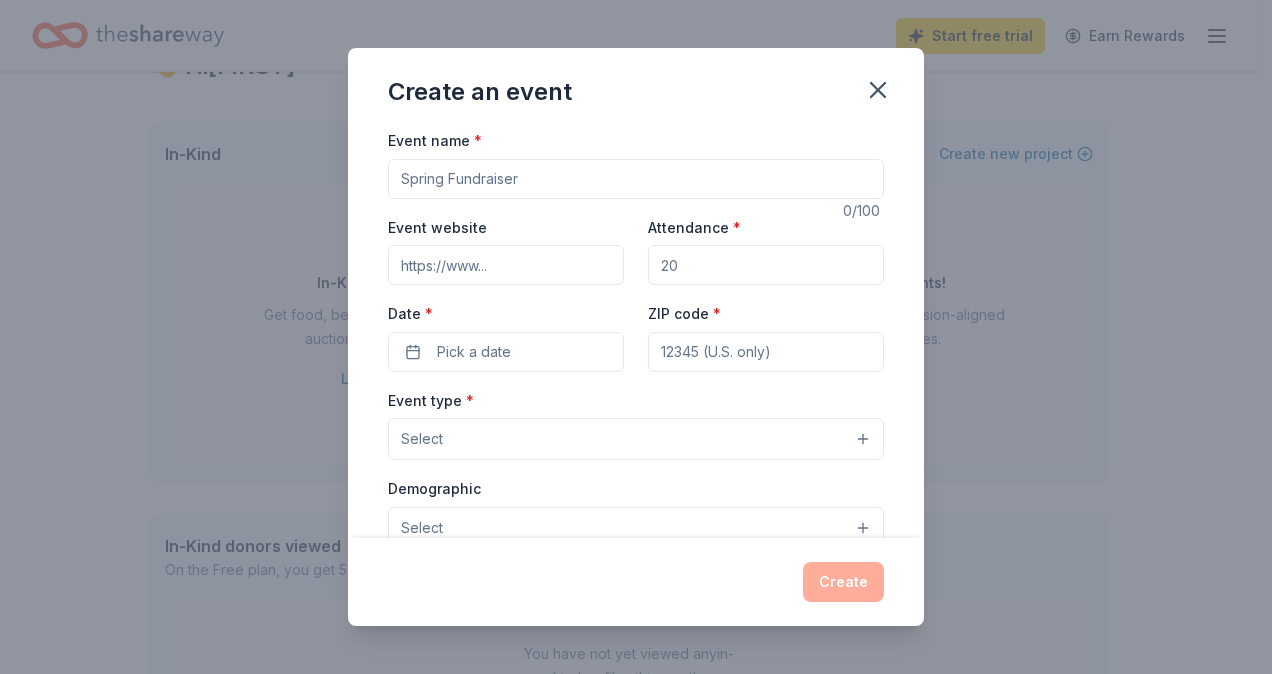 click on "Event name *" at bounding box center [636, 179] 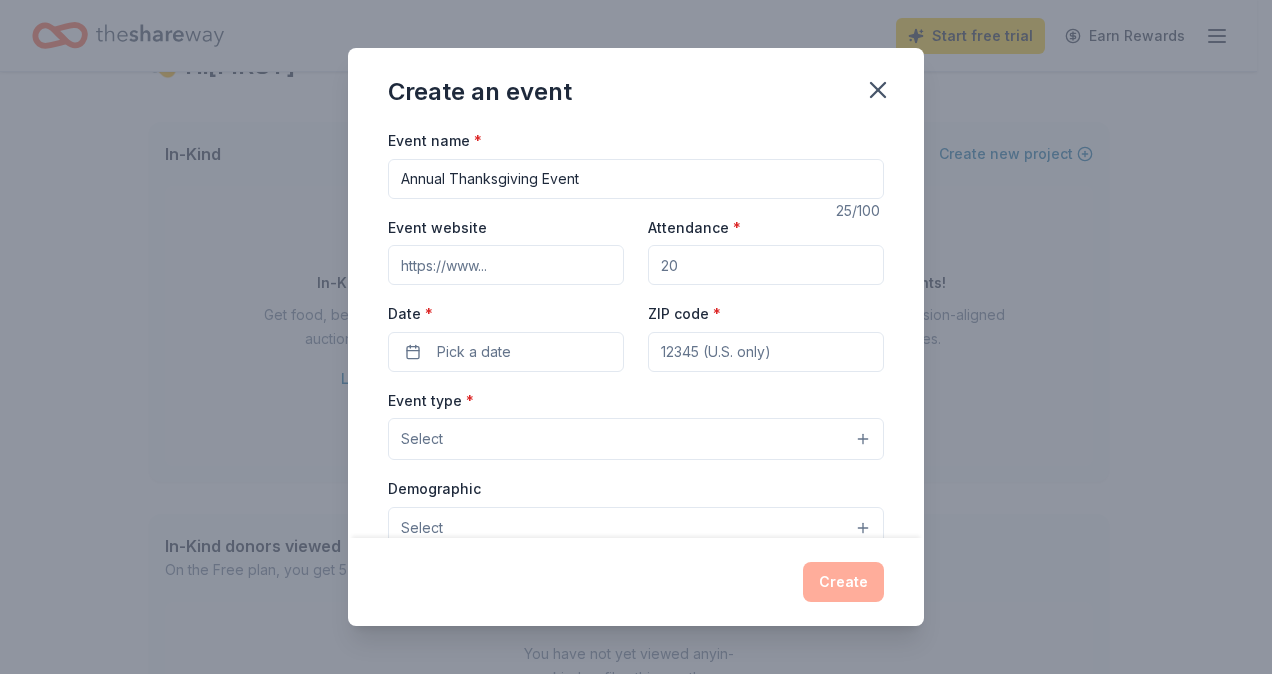 type on "Annual Thanksgiving Event" 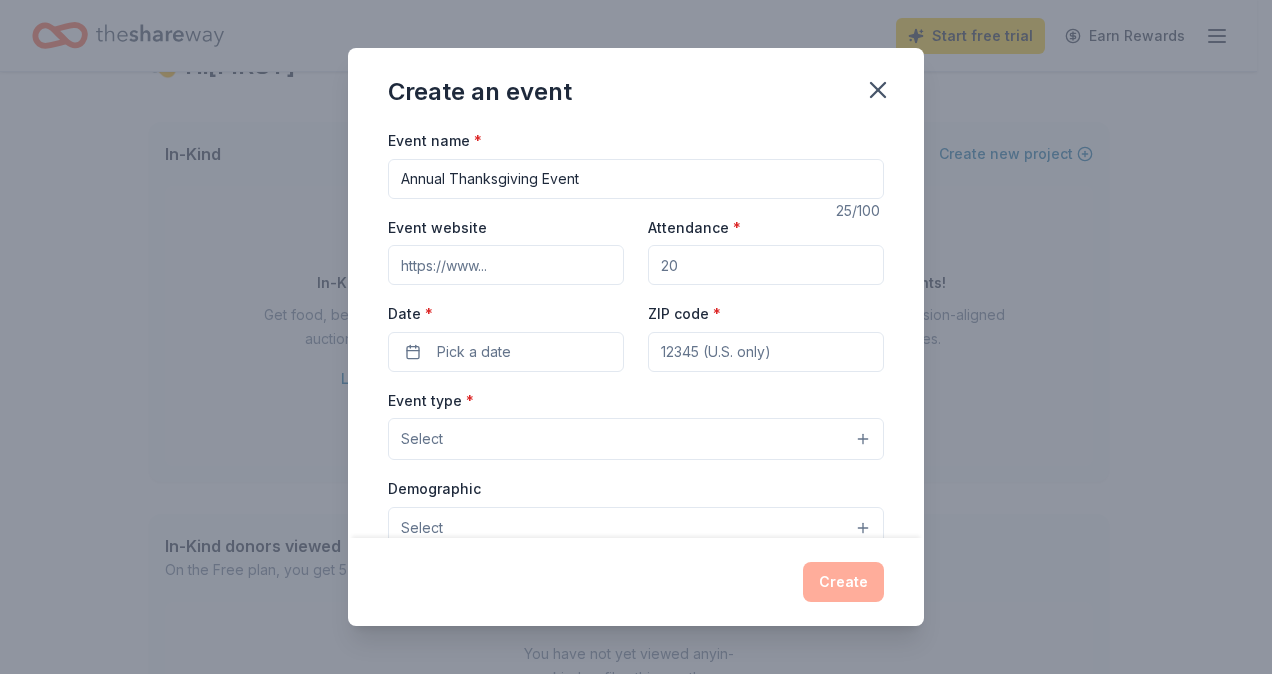 click on "Attendance *" at bounding box center (766, 265) 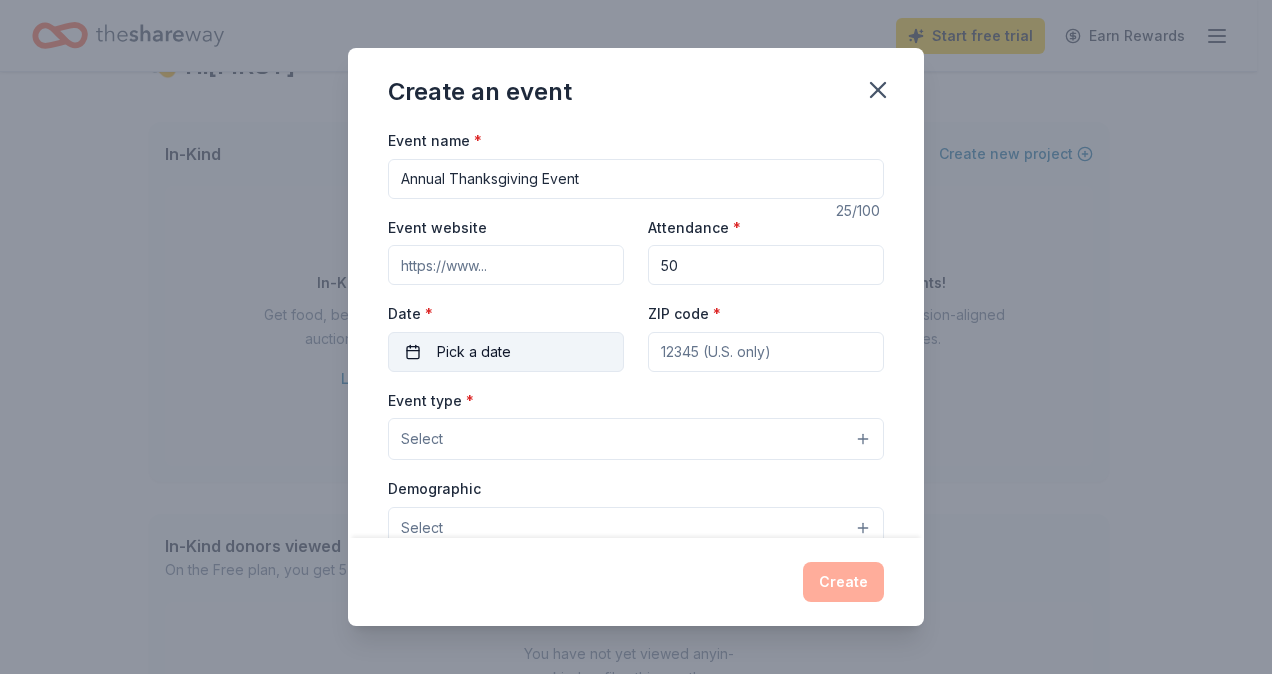 type on "50" 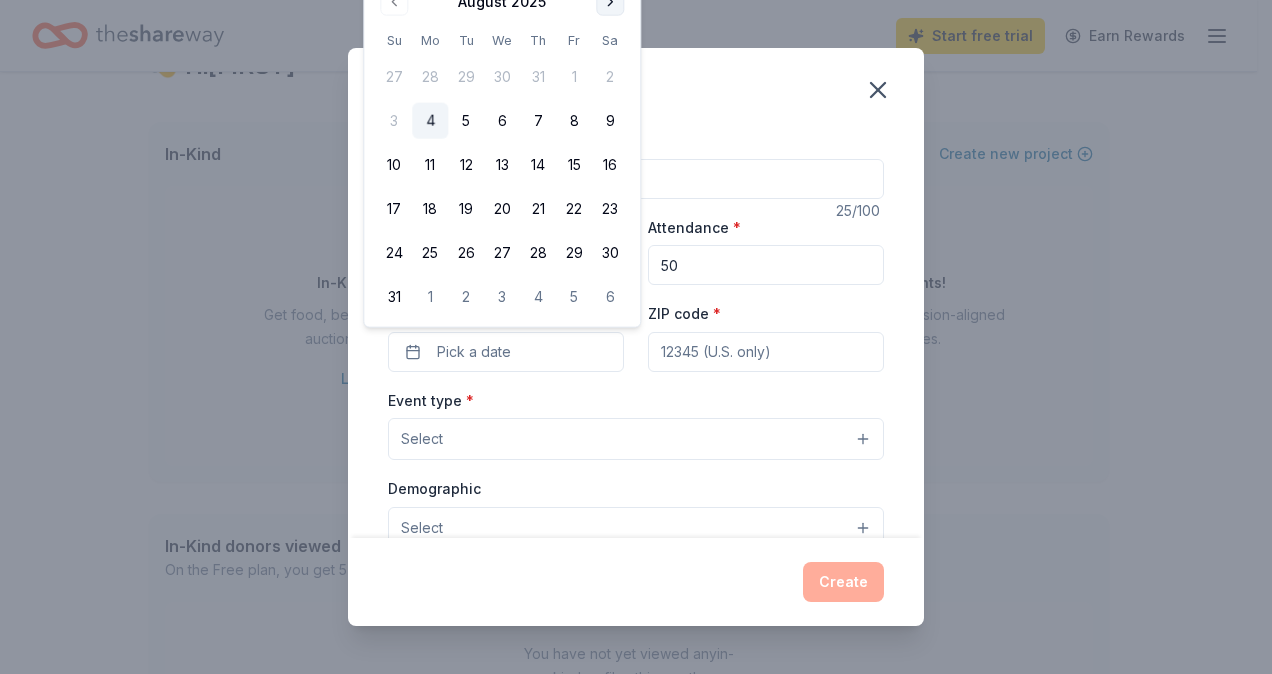 click at bounding box center (610, 2) 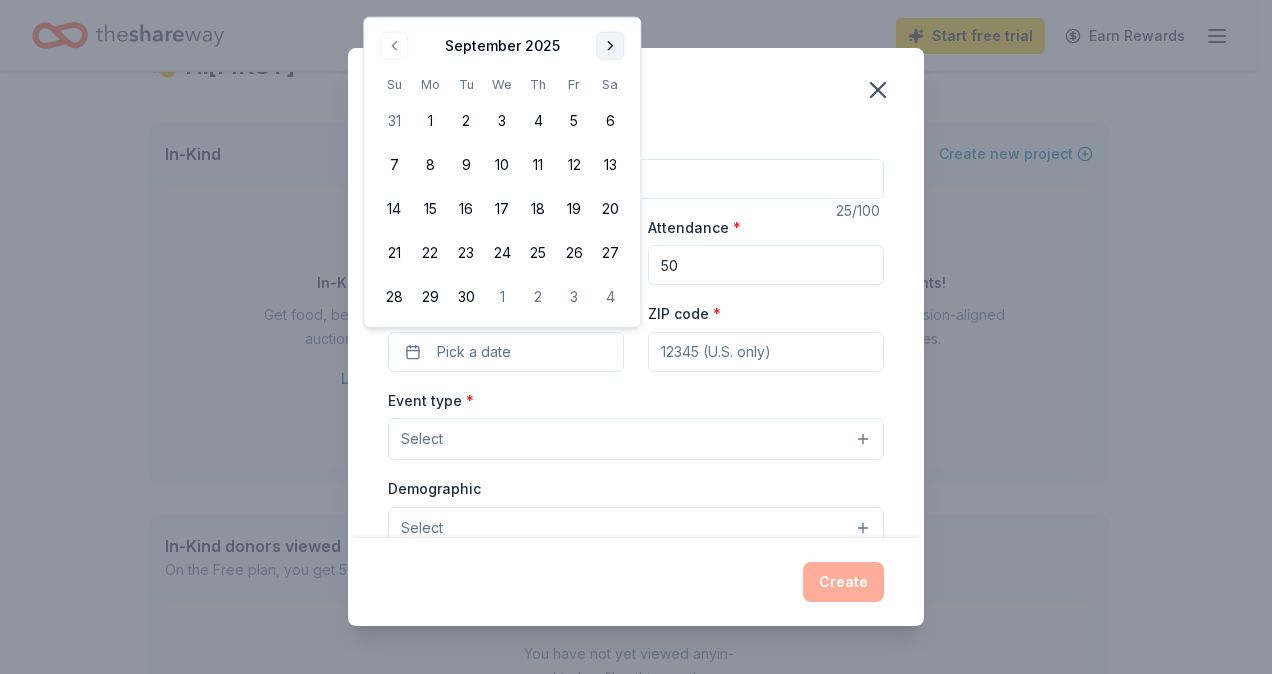 click at bounding box center (610, 46) 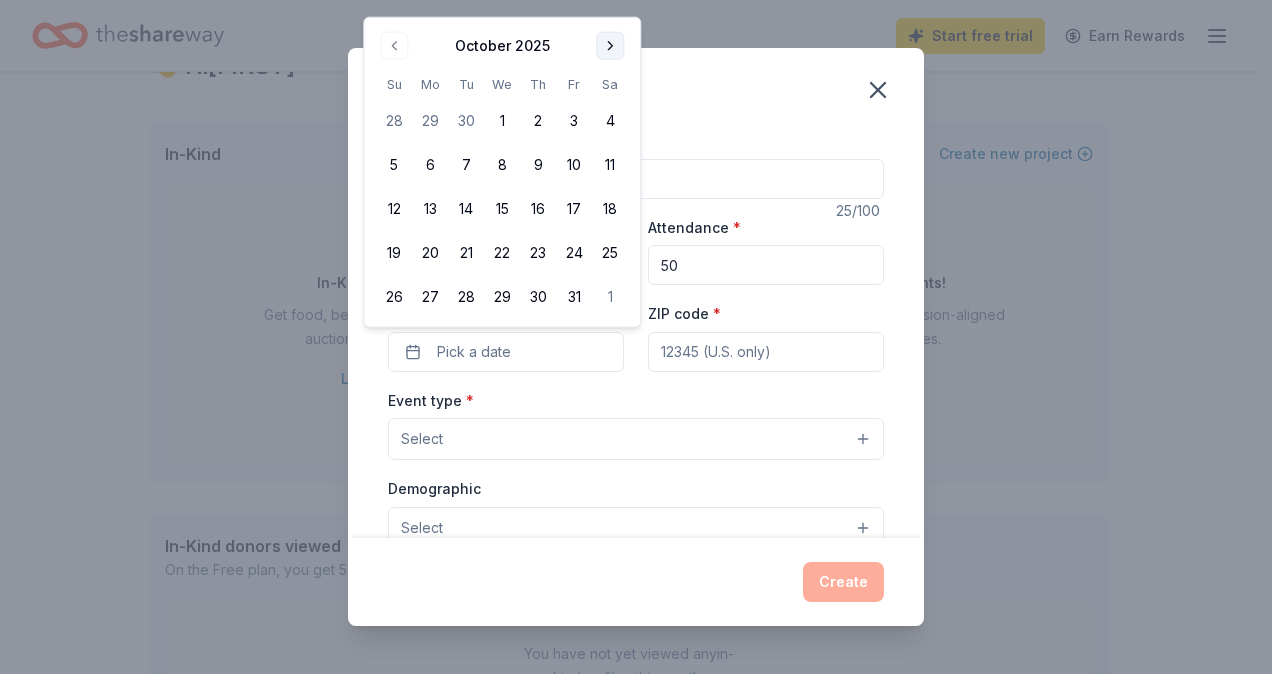 click at bounding box center (610, 46) 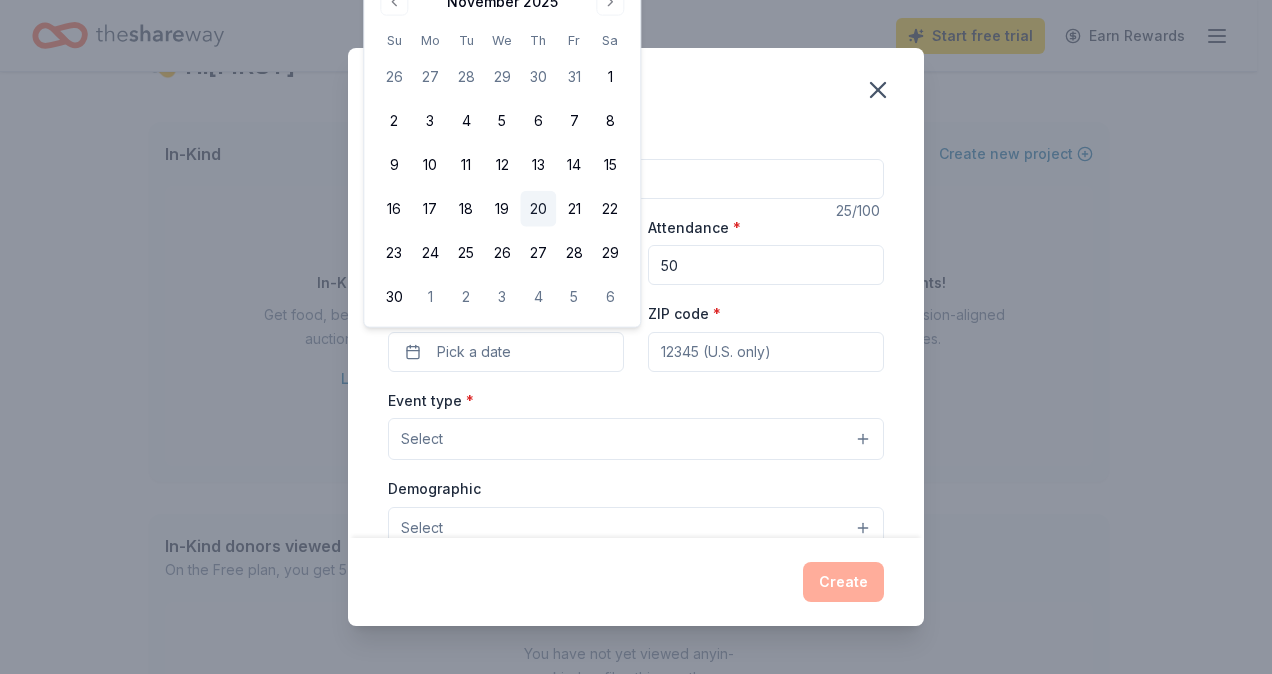 click on "20" at bounding box center (538, 209) 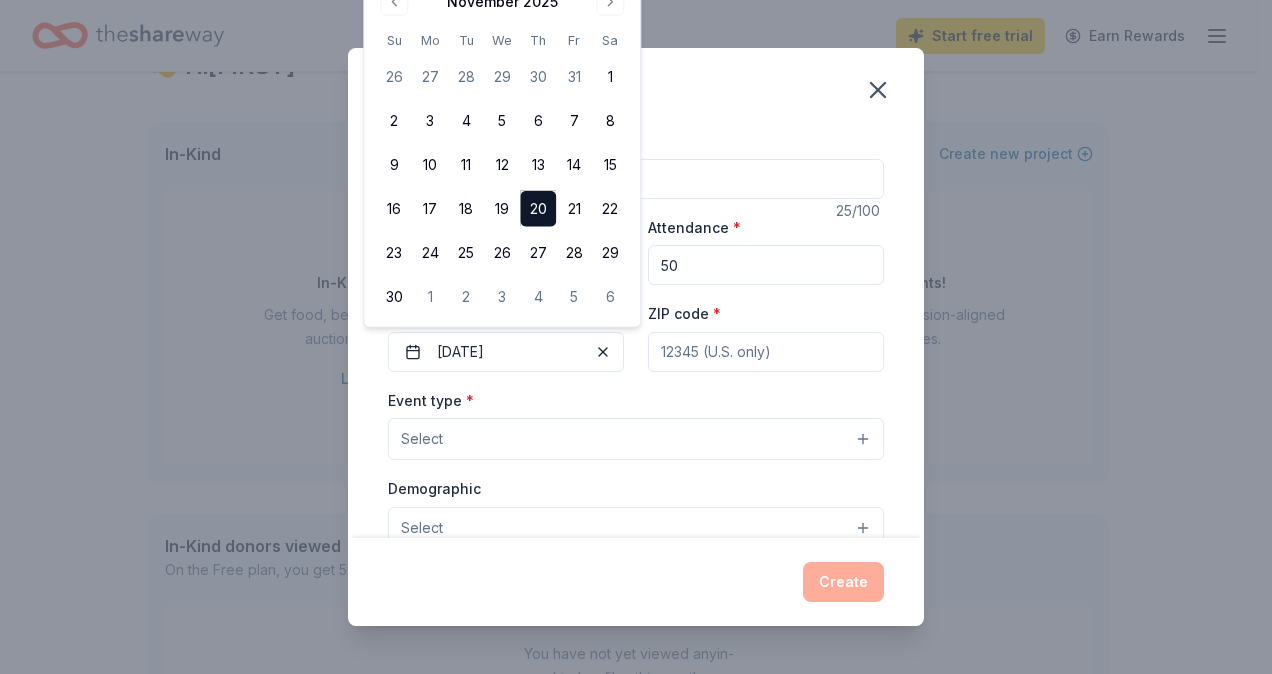 click on "ZIP code *" at bounding box center (766, 352) 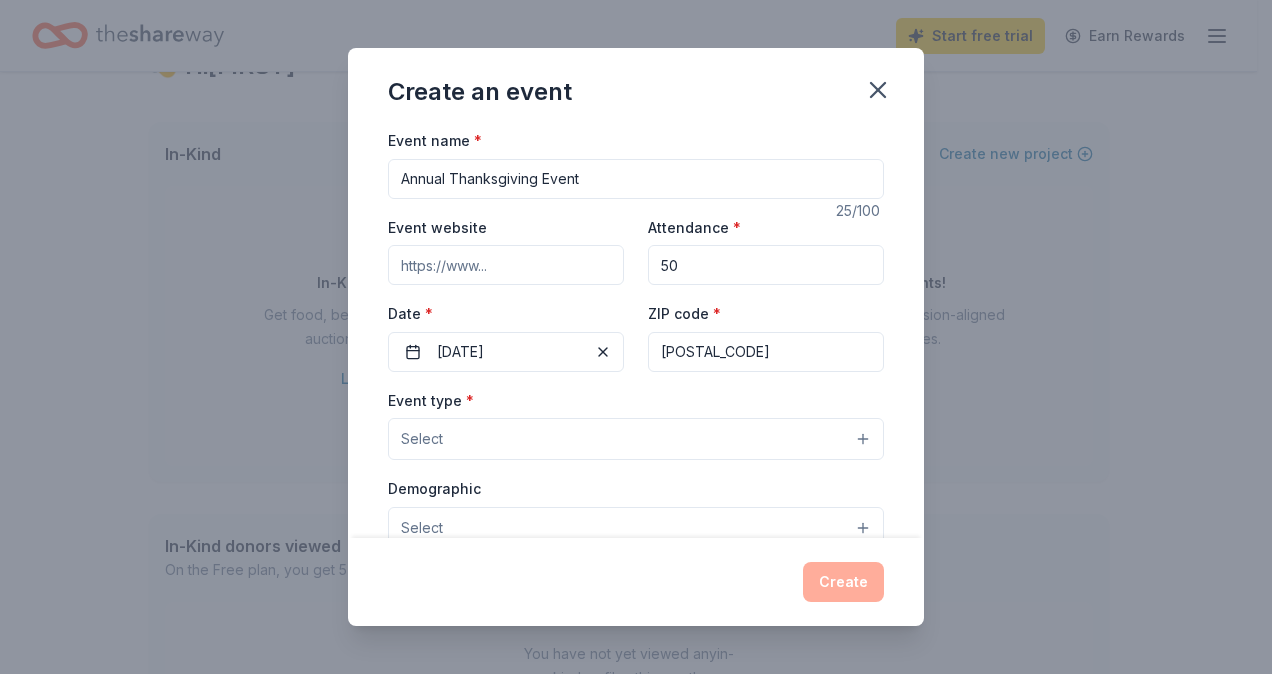type on "[POSTAL_CODE]" 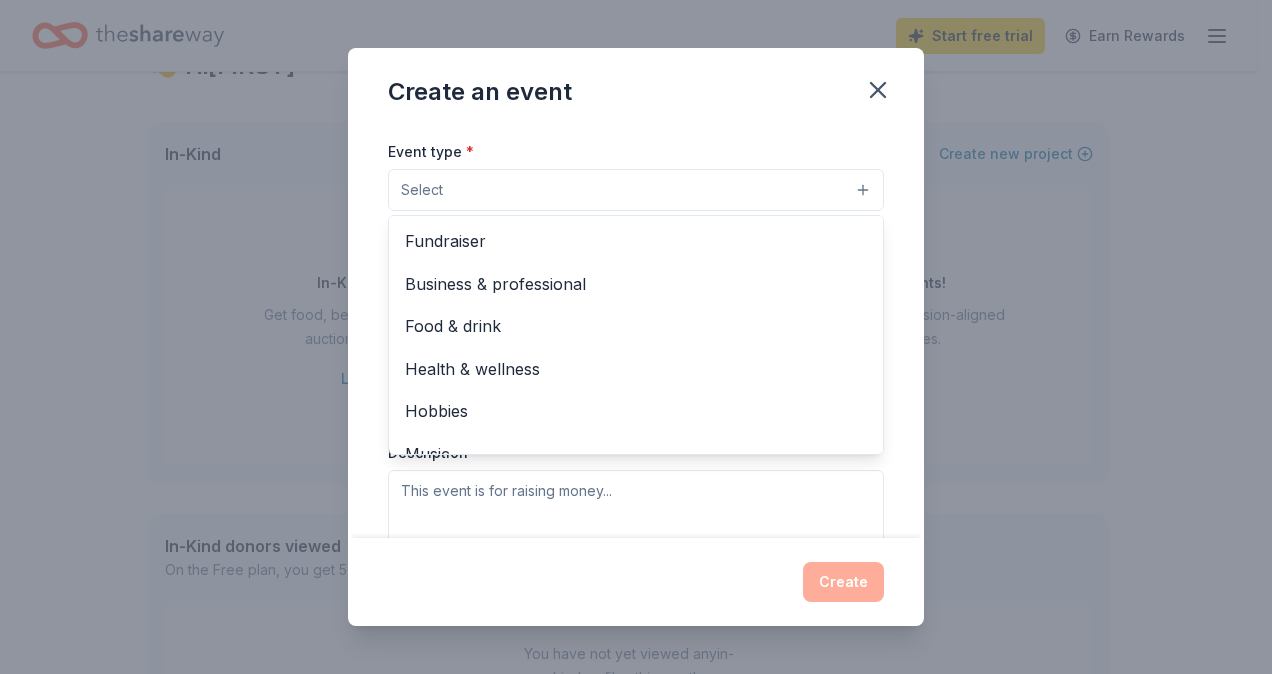 scroll, scrollTop: 250, scrollLeft: 0, axis: vertical 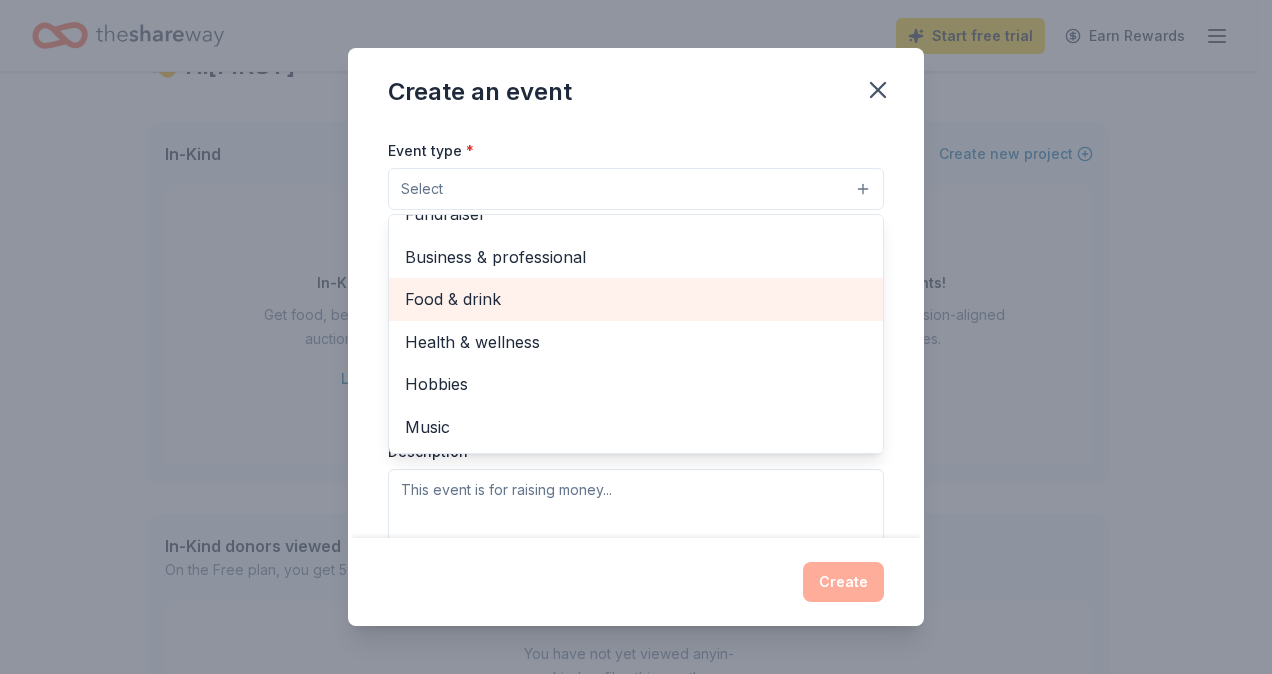 click on "Food & drink" at bounding box center [636, 299] 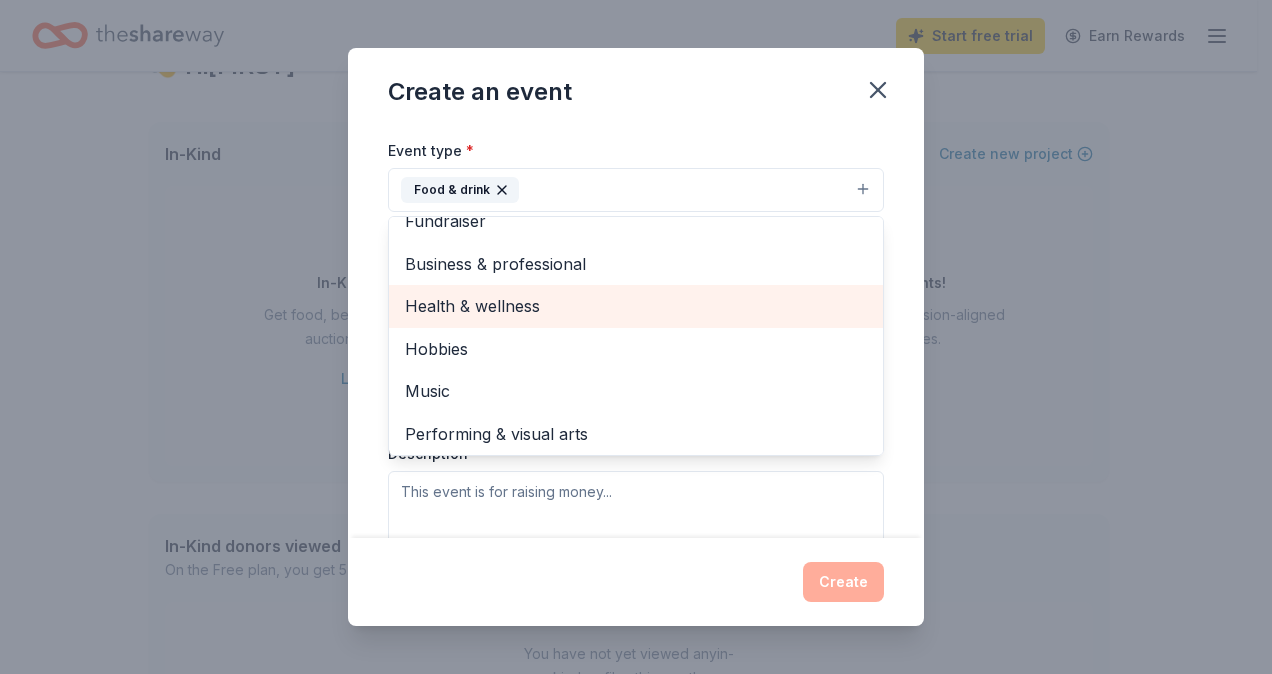 scroll, scrollTop: 23, scrollLeft: 0, axis: vertical 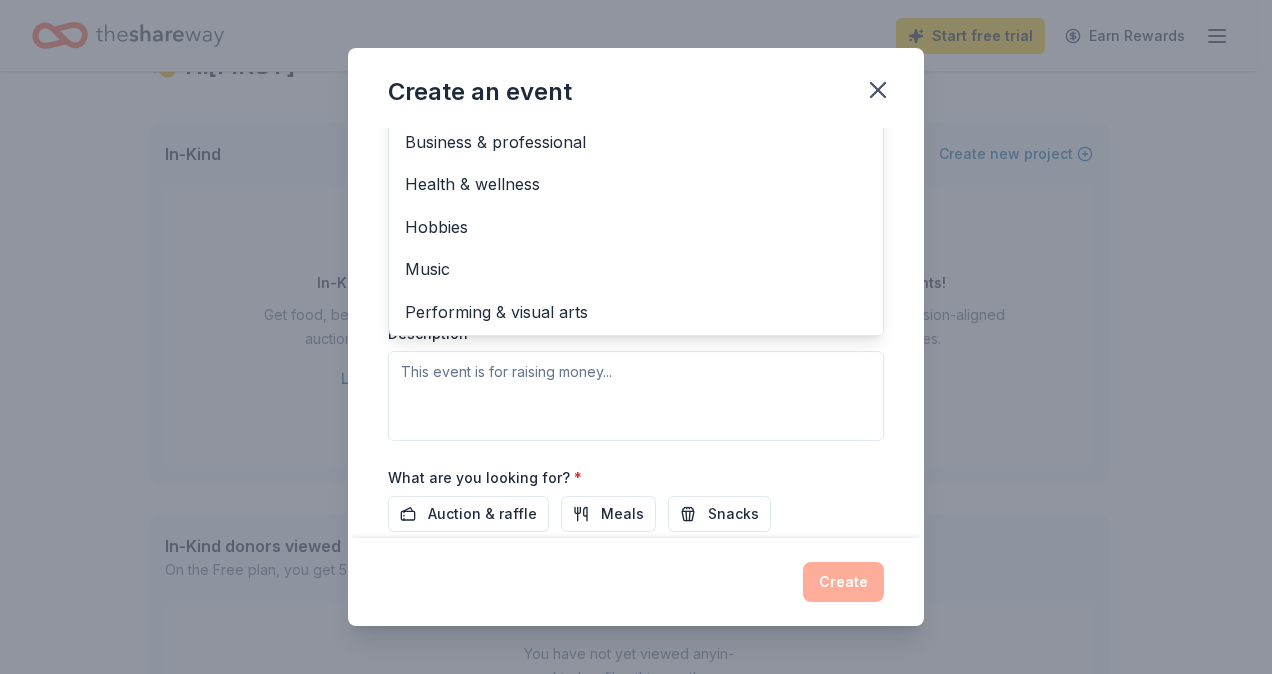 click on "Event name * Annual Thanksgiving Event 25 /100 Event website Attendance * 50 Date * 11/[DAY]/[YEAR] ZIP code * [ZIPCODE] Event type * Food & drink Fundraiser Business & professional Health & wellness Hobbies Music Performing & visual arts Demographic Select We use this information to help brands find events with their target demographic to sponsor their products. Mailing address Apt/unit Description What are you looking for? * Auction & raffle Meals Snacks Desserts Alcohol Beverages Send me reminders Email me reminders of donor application deadlines Recurring event" at bounding box center [636, 333] 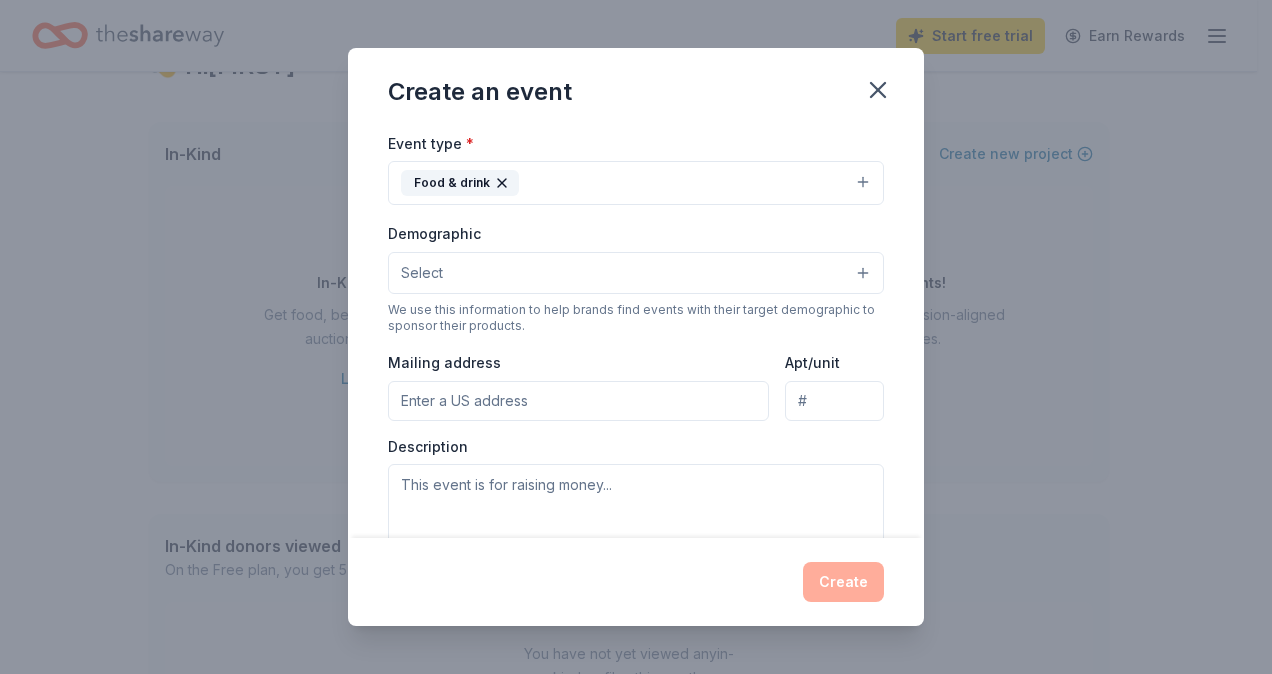scroll, scrollTop: 256, scrollLeft: 0, axis: vertical 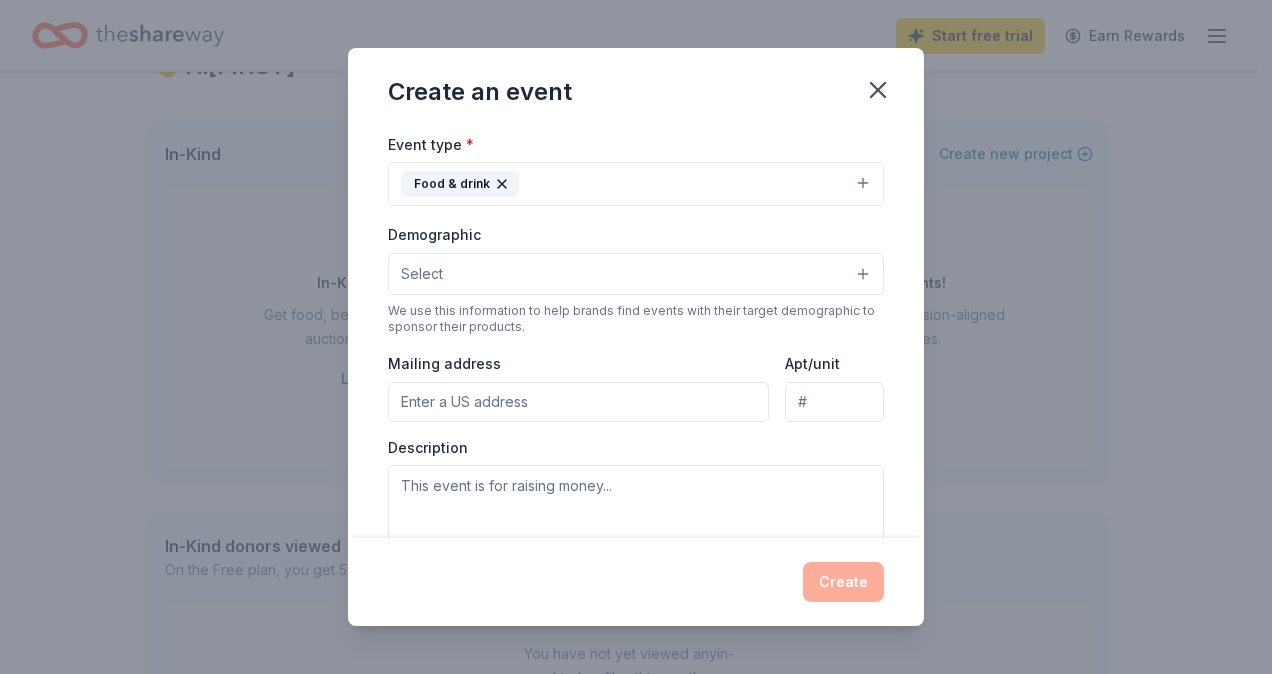 click on "Select" at bounding box center [636, 274] 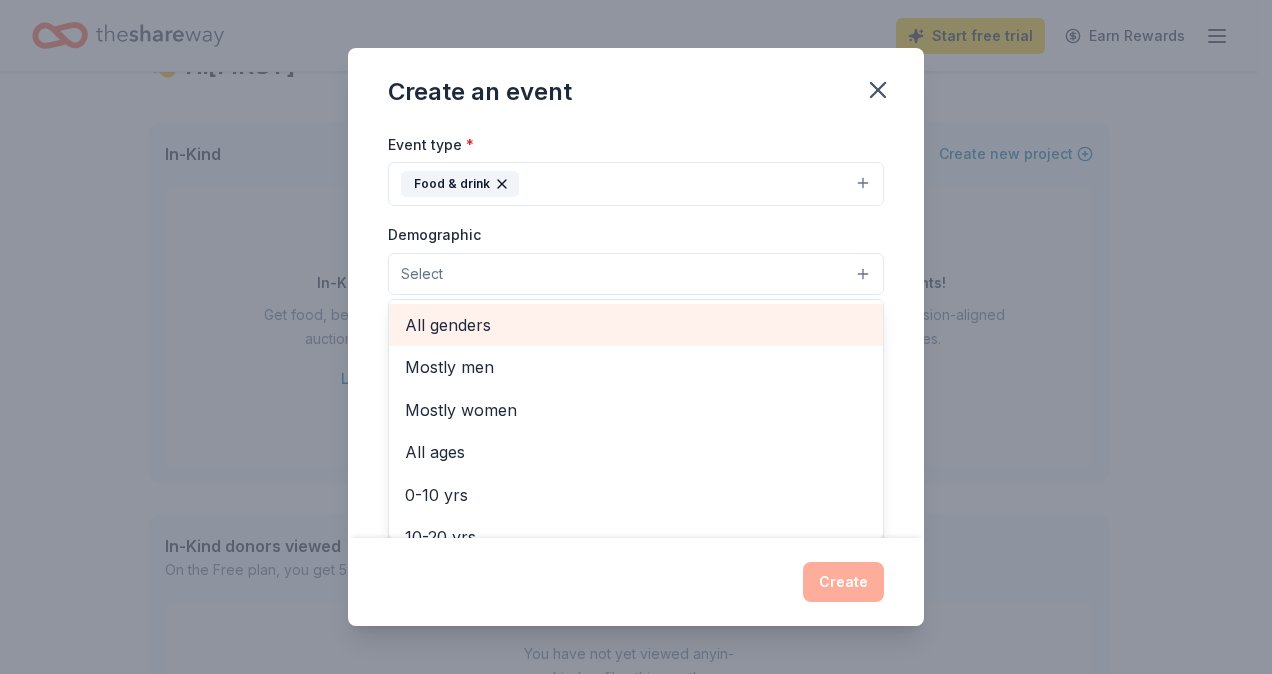 click on "All genders" at bounding box center (636, 325) 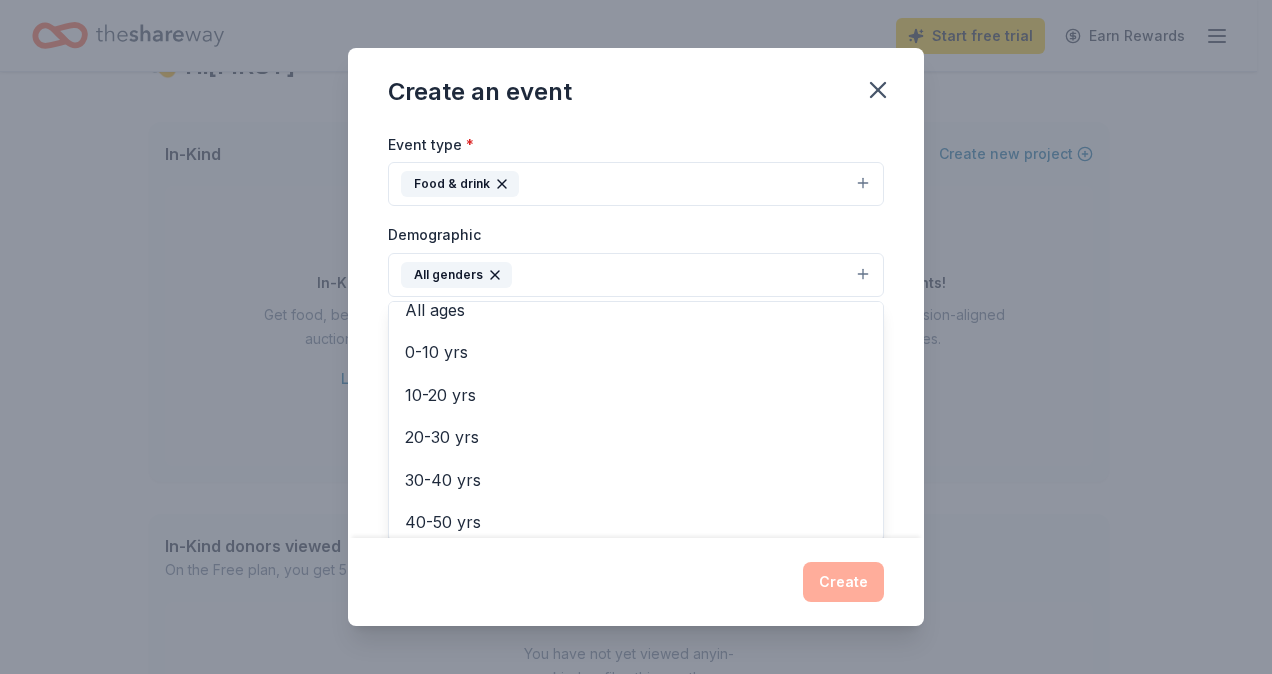 scroll, scrollTop: 120, scrollLeft: 0, axis: vertical 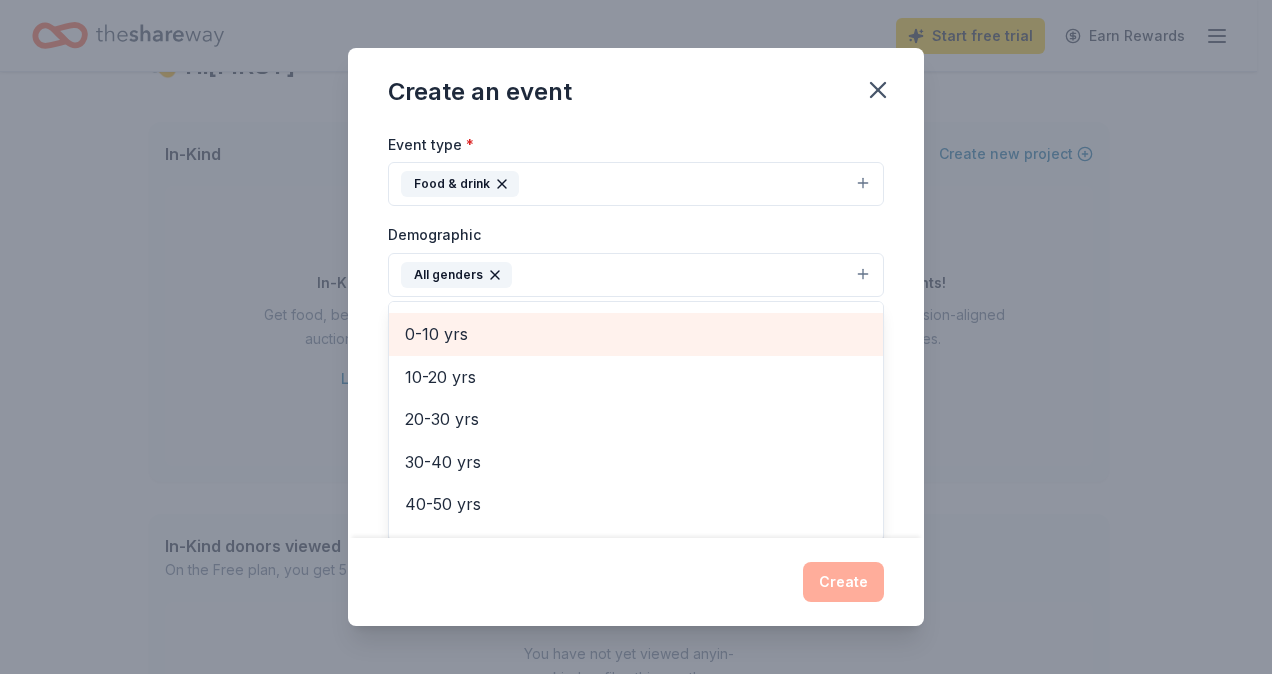 click on "0-10 yrs" at bounding box center [636, 334] 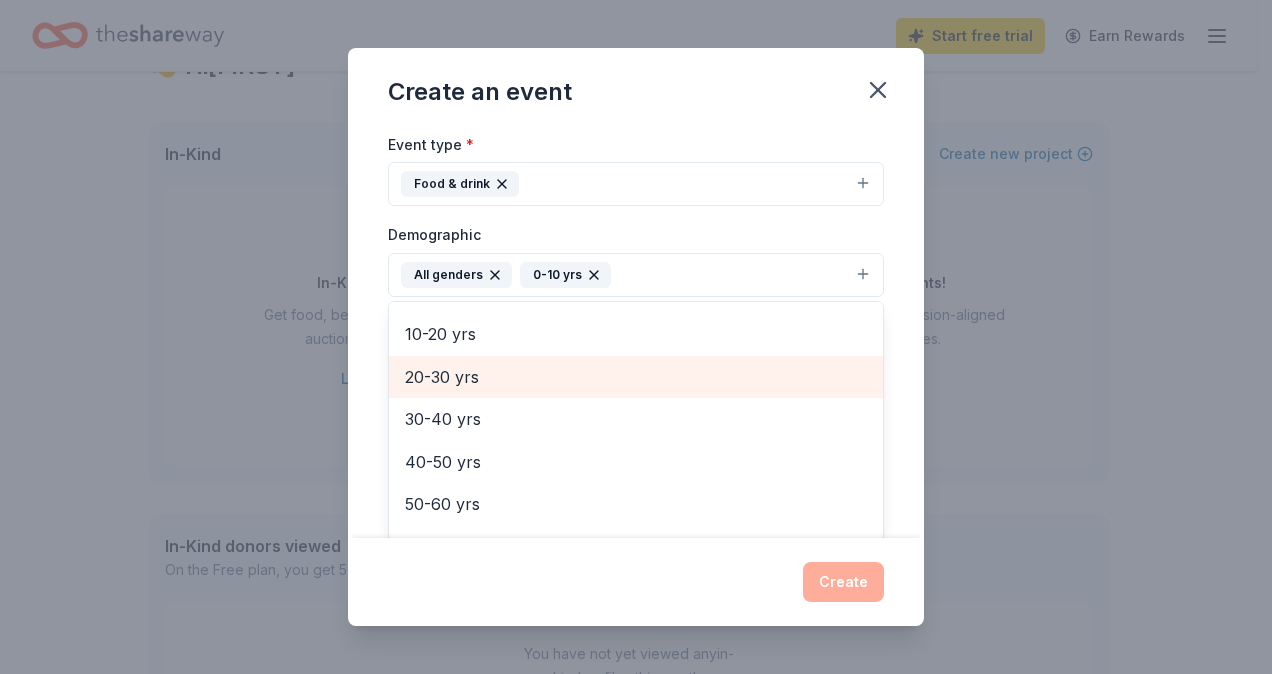 click on "20-30 yrs" at bounding box center [636, 377] 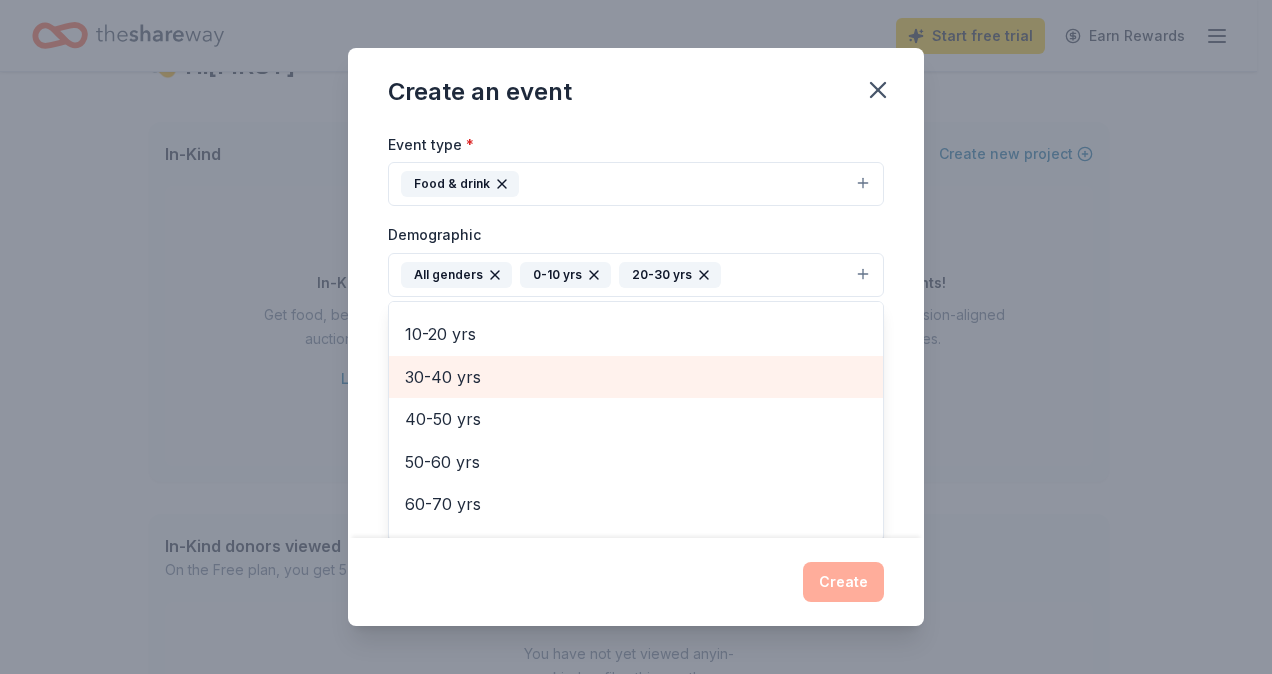 click on "30-40 yrs" at bounding box center [636, 377] 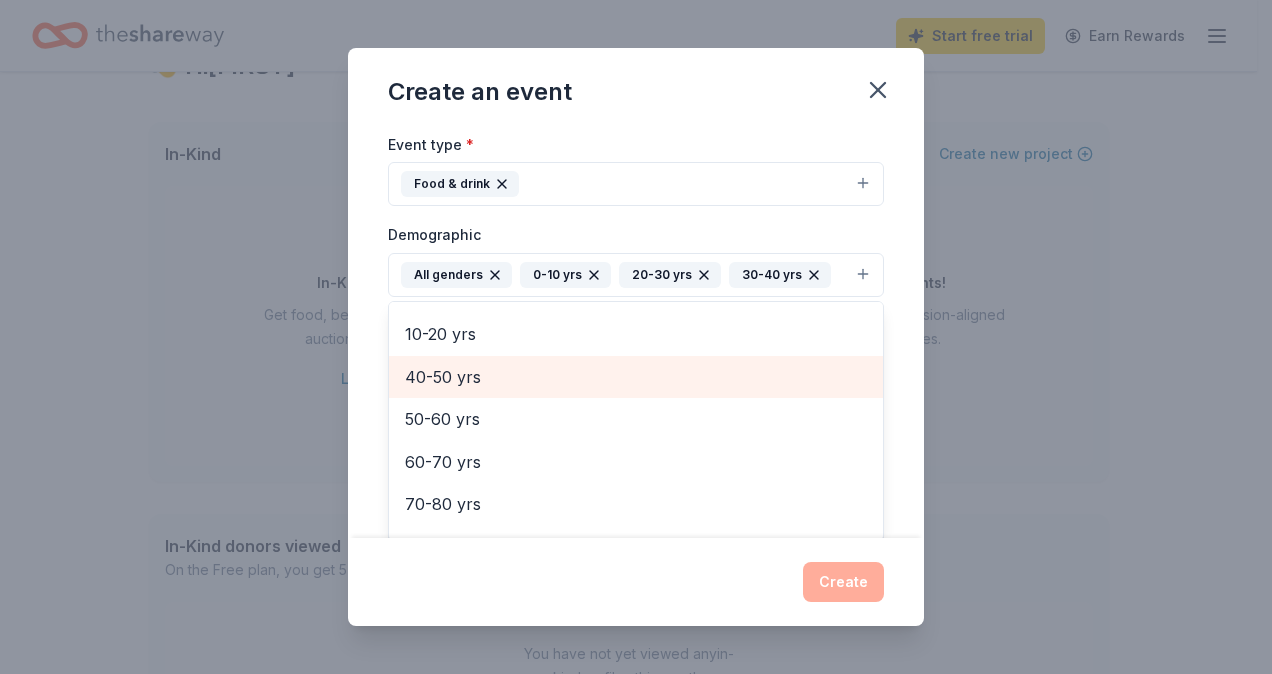 click on "40-50 yrs" at bounding box center (636, 377) 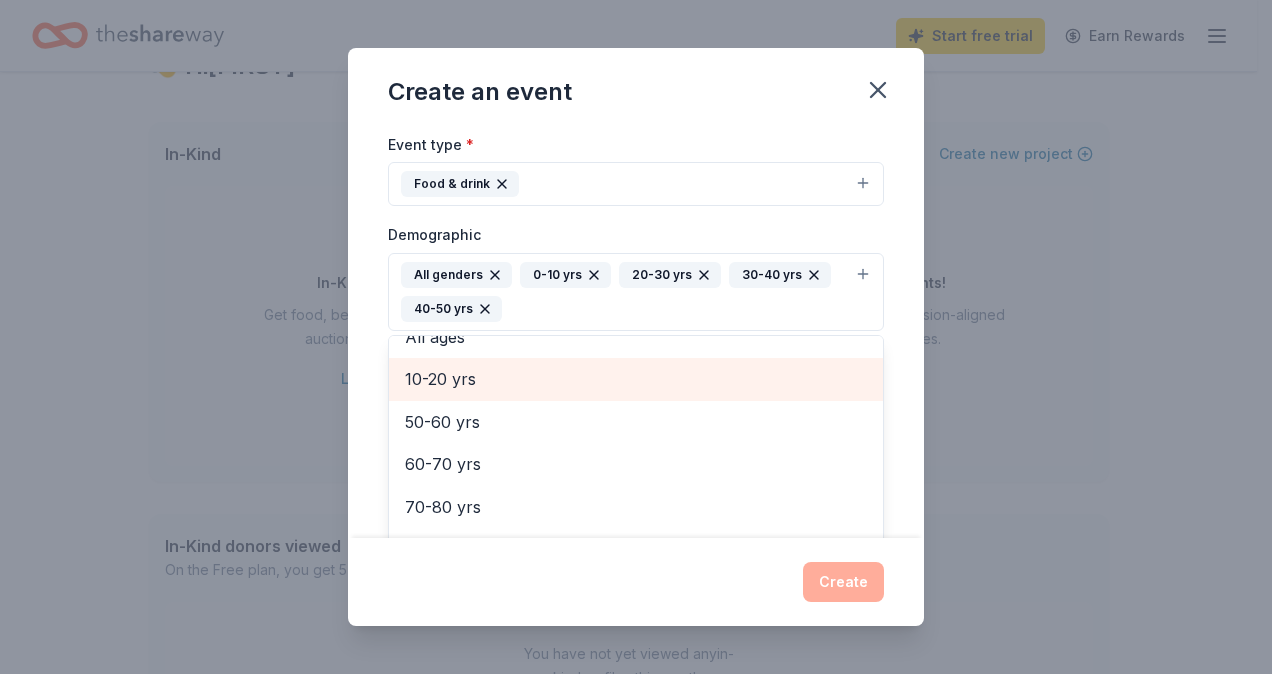 scroll, scrollTop: 108, scrollLeft: 0, axis: vertical 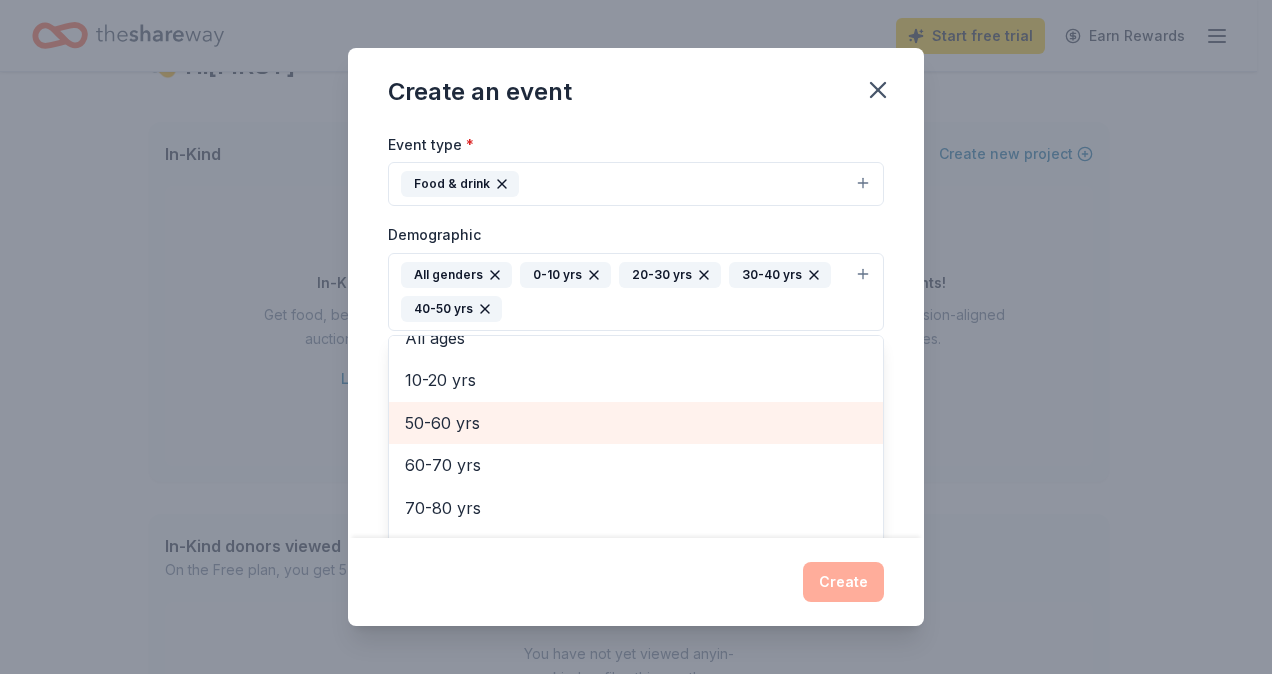 click on "50-60 yrs" at bounding box center (636, 423) 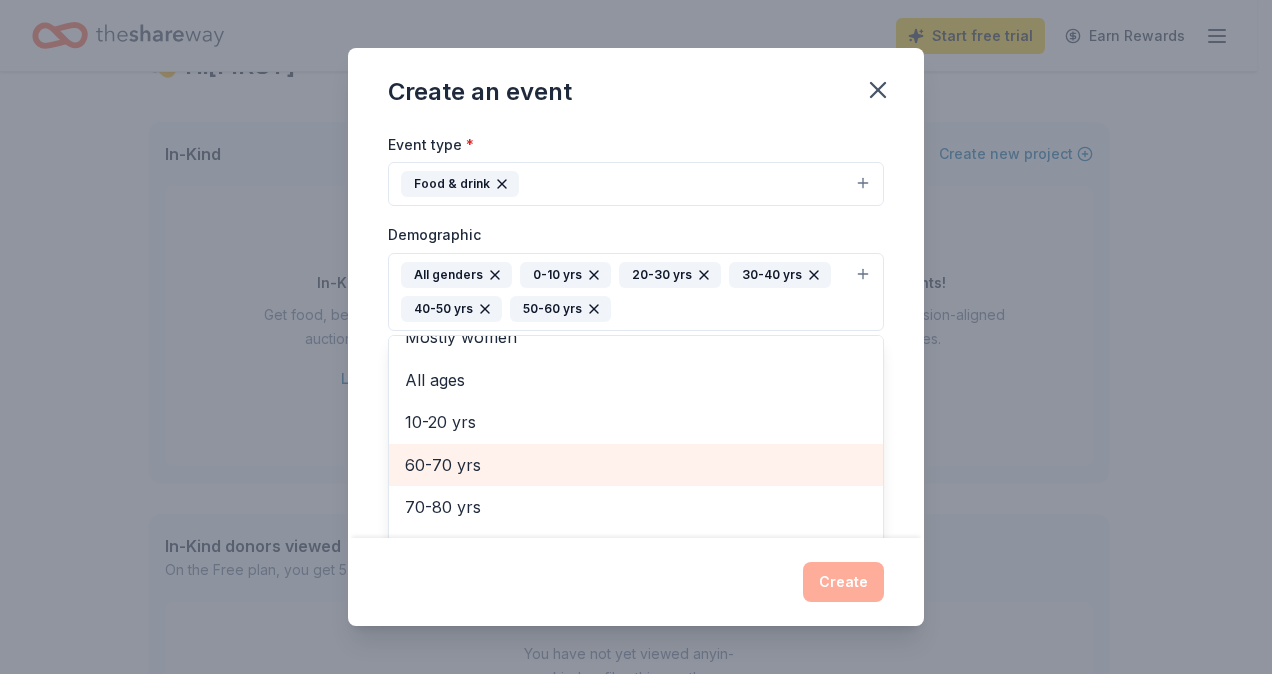 click on "60-70 yrs" at bounding box center (636, 465) 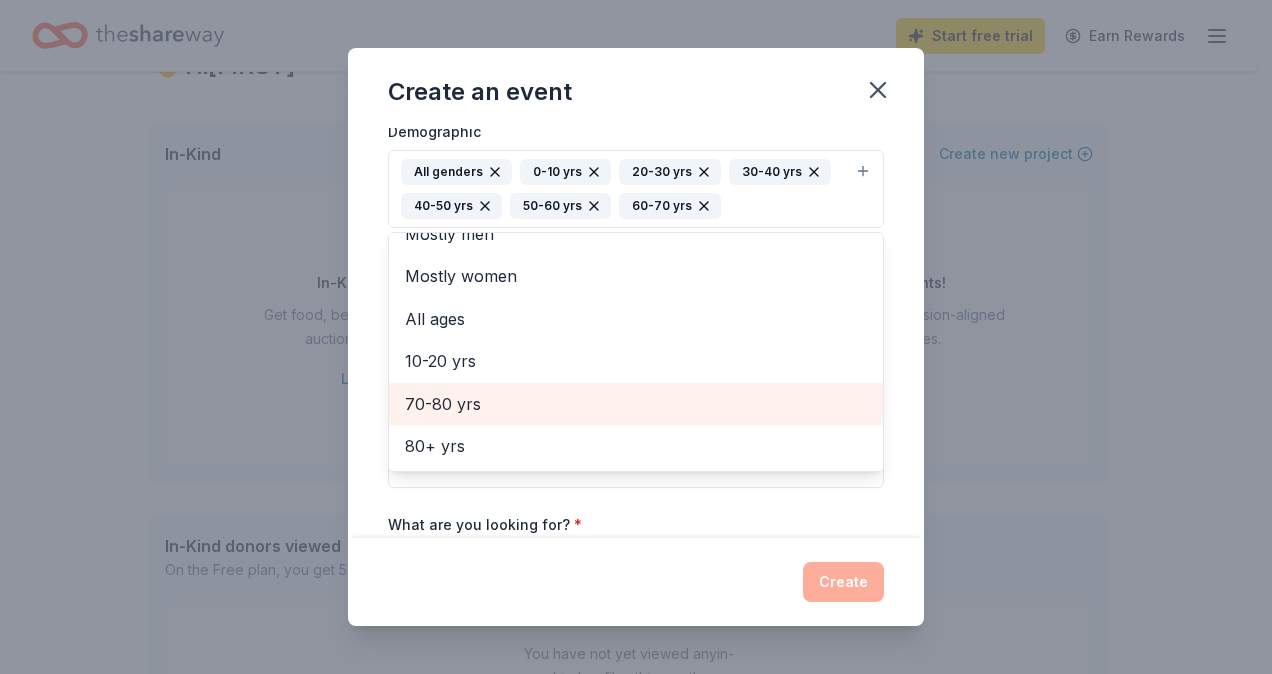 scroll, scrollTop: 360, scrollLeft: 0, axis: vertical 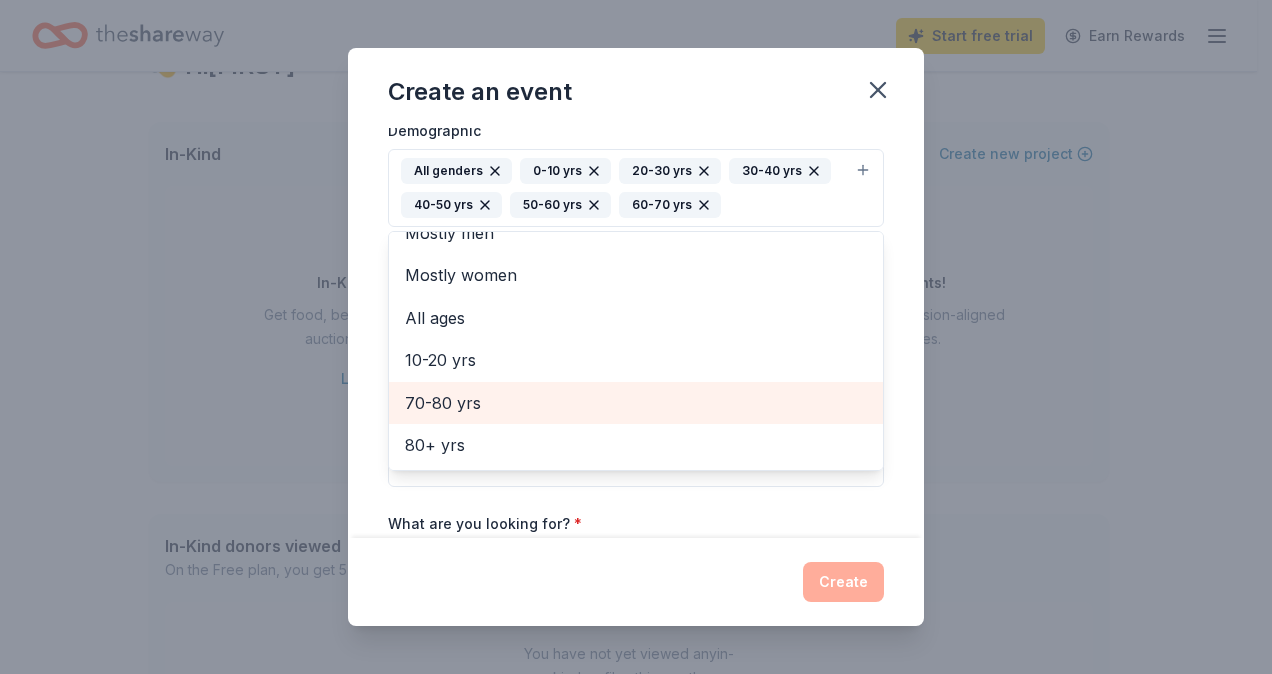 click on "70-80 yrs" at bounding box center [636, 403] 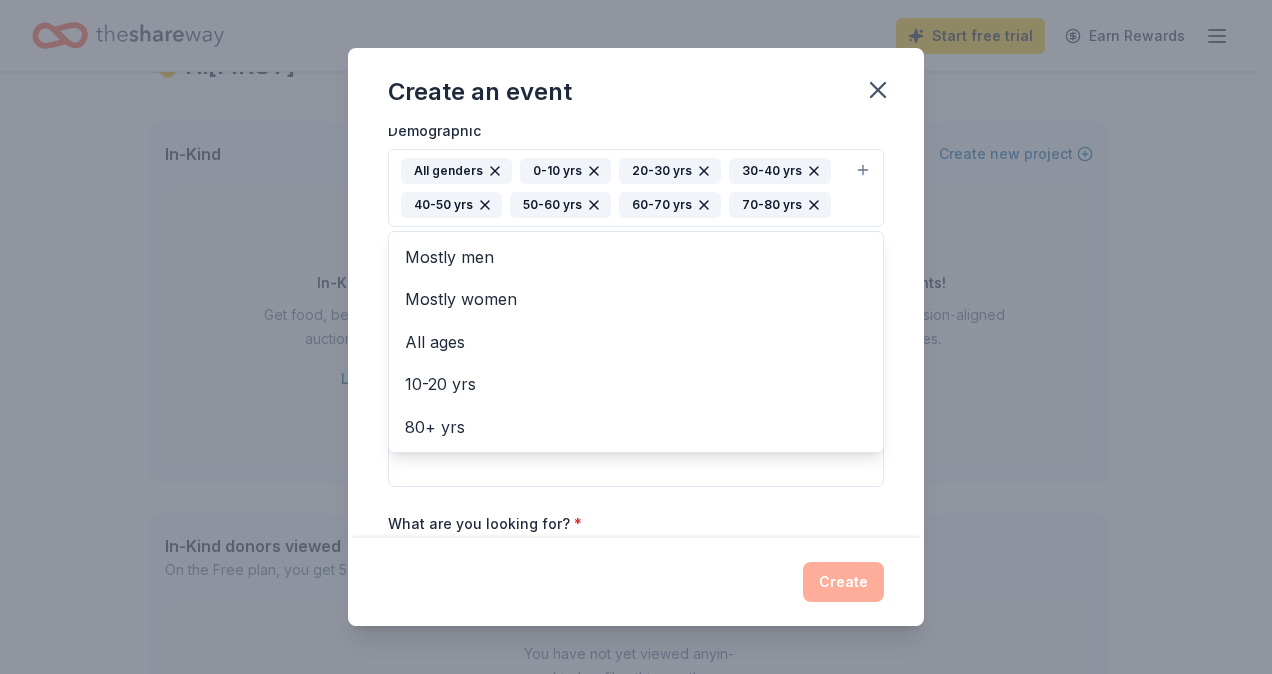 click on "Event name * Annual Thanksgiving Event 25 /100 Event website Attendance * 50 Date * 11/20/2025 ZIP code * [POSTAL_CODE] Event type * Food & drink Demographic All genders 0-10 yrs 20-30 yrs 30-40 yrs 40-50 yrs 50-60 yrs 60-70 yrs 70-80 yrs Mostly men Mostly women All ages 10-20 yrs 80+ yrs We use this information to help brands find events with their target demographic to sponsor their products. Mailing address Apt/unit Description What are you looking for? * Auction & raffle Meals Snacks Desserts Alcohol Beverages Send me reminders Email me reminders of donor application deadlines Recurring event" at bounding box center [636, 333] 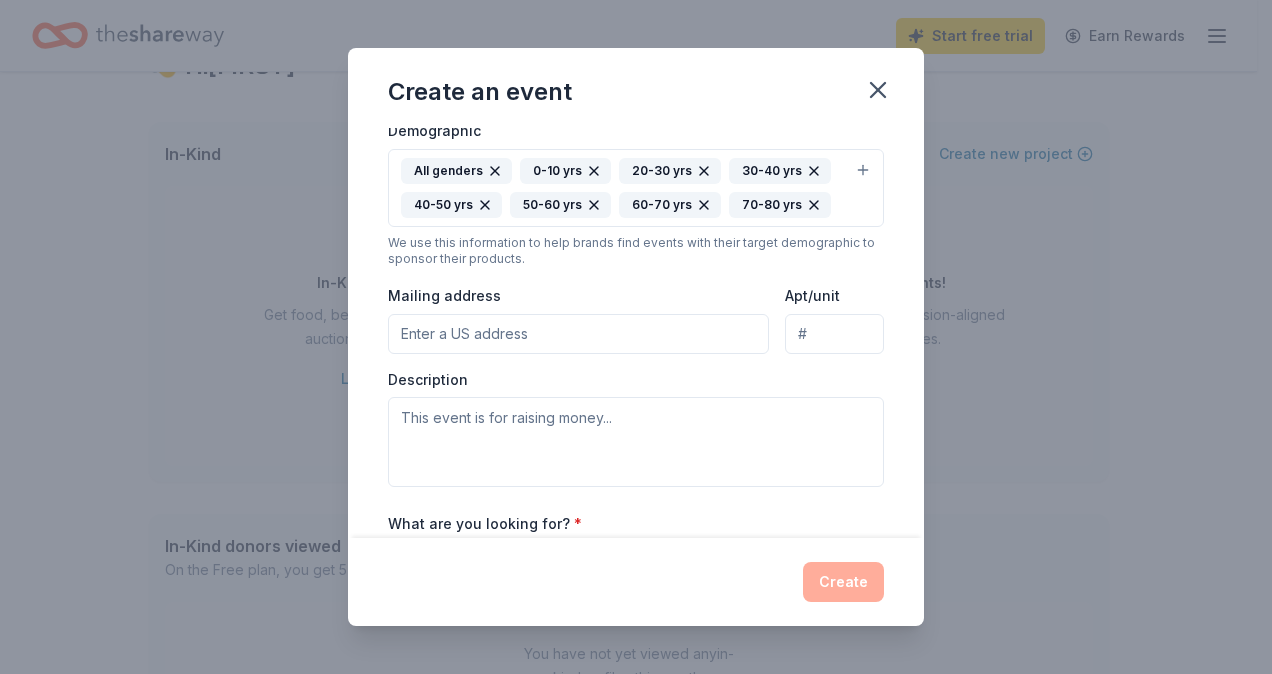 click on "Mailing address" at bounding box center (578, 334) 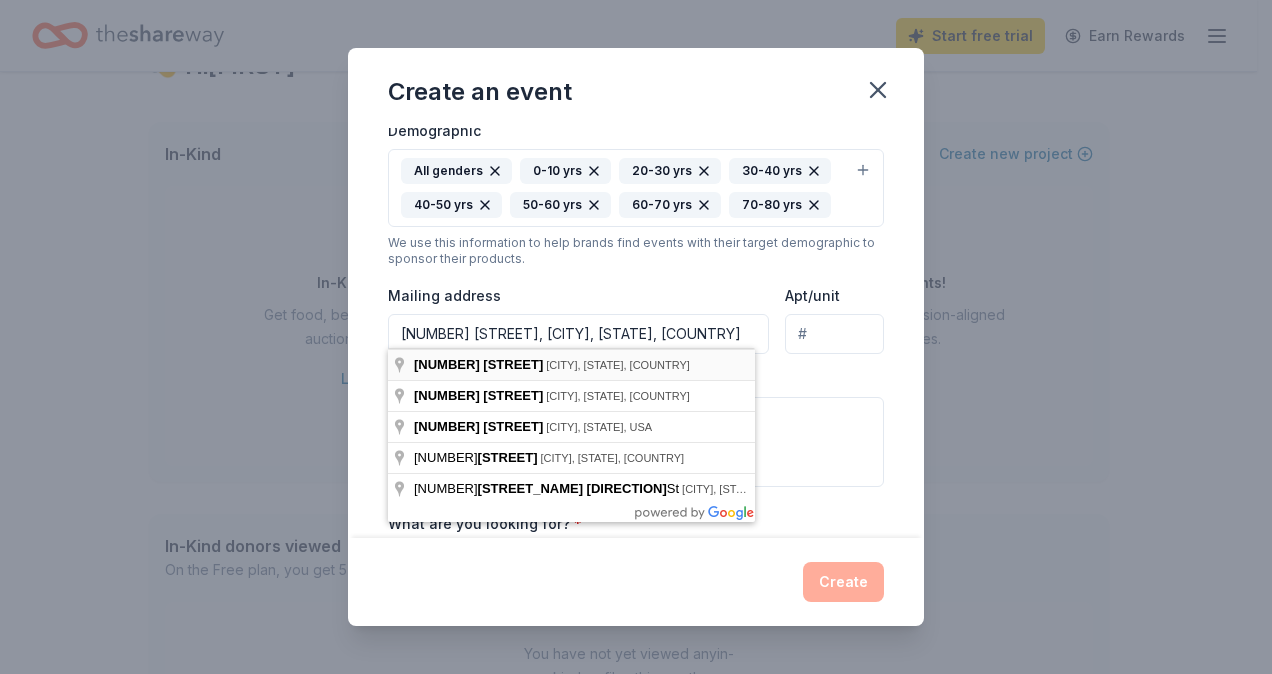 type on "[NUMBER] [STREET], [CITY], [STATE], [ZIP]" 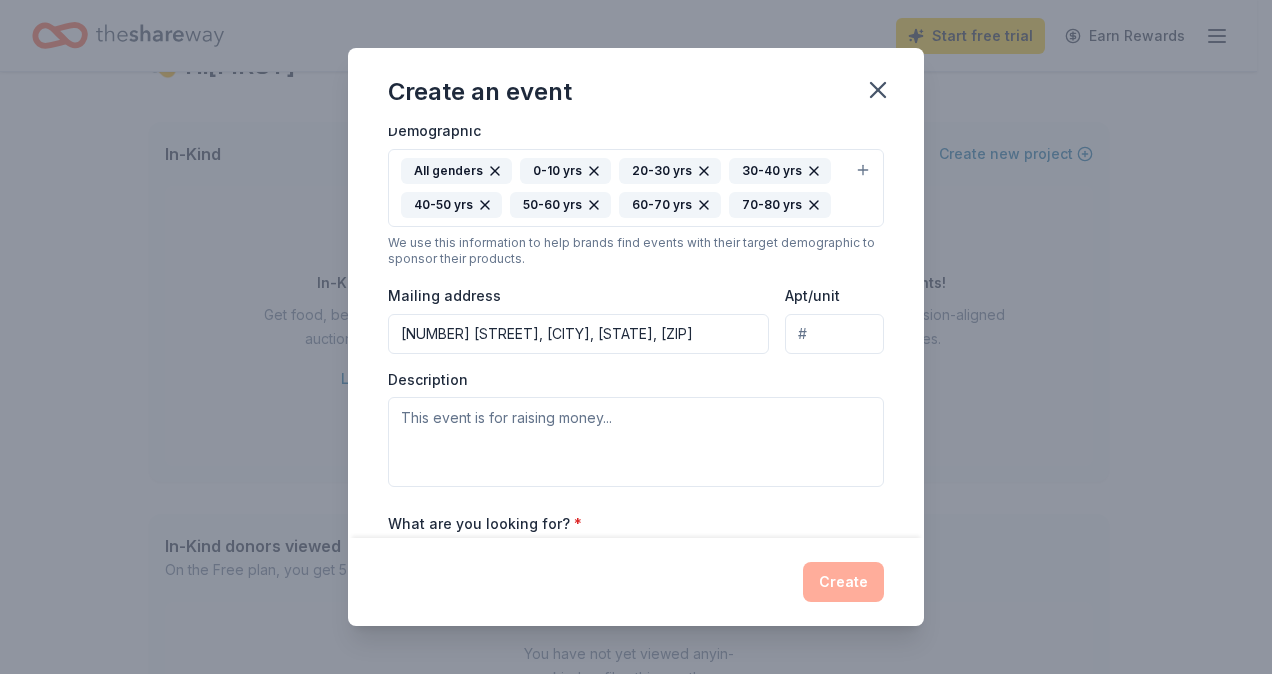 click on "Apt/unit" at bounding box center [834, 334] 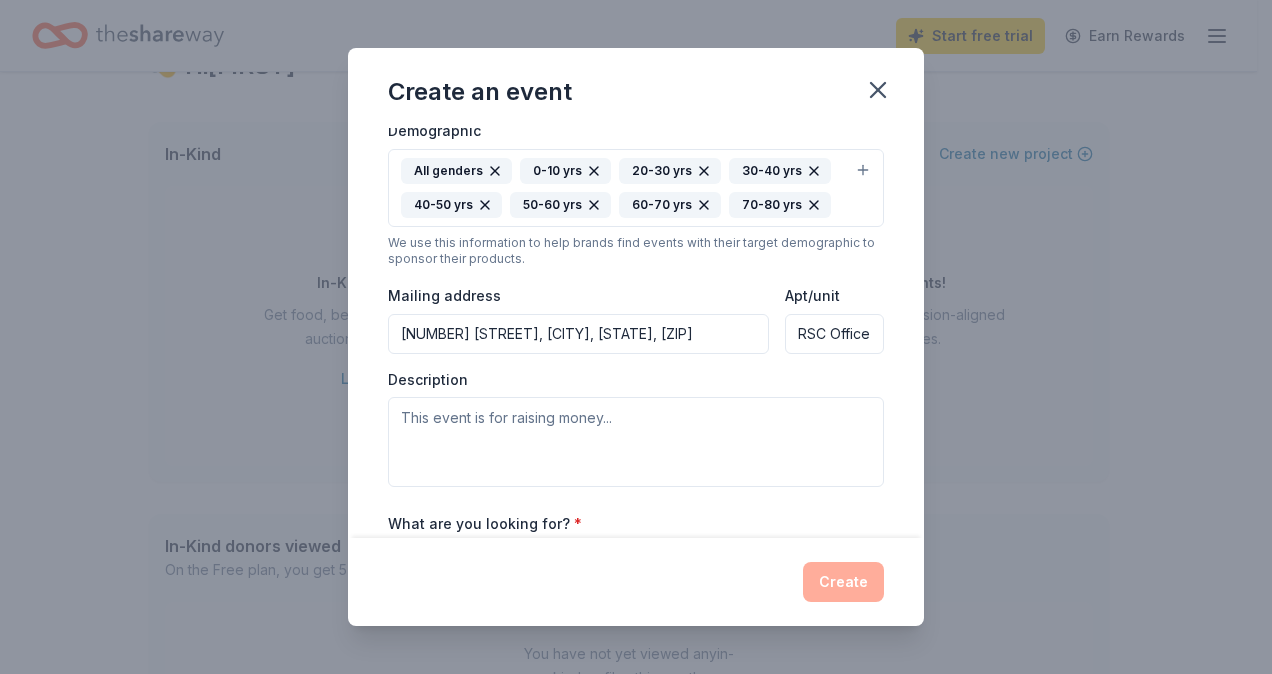 scroll, scrollTop: 0, scrollLeft: 1, axis: horizontal 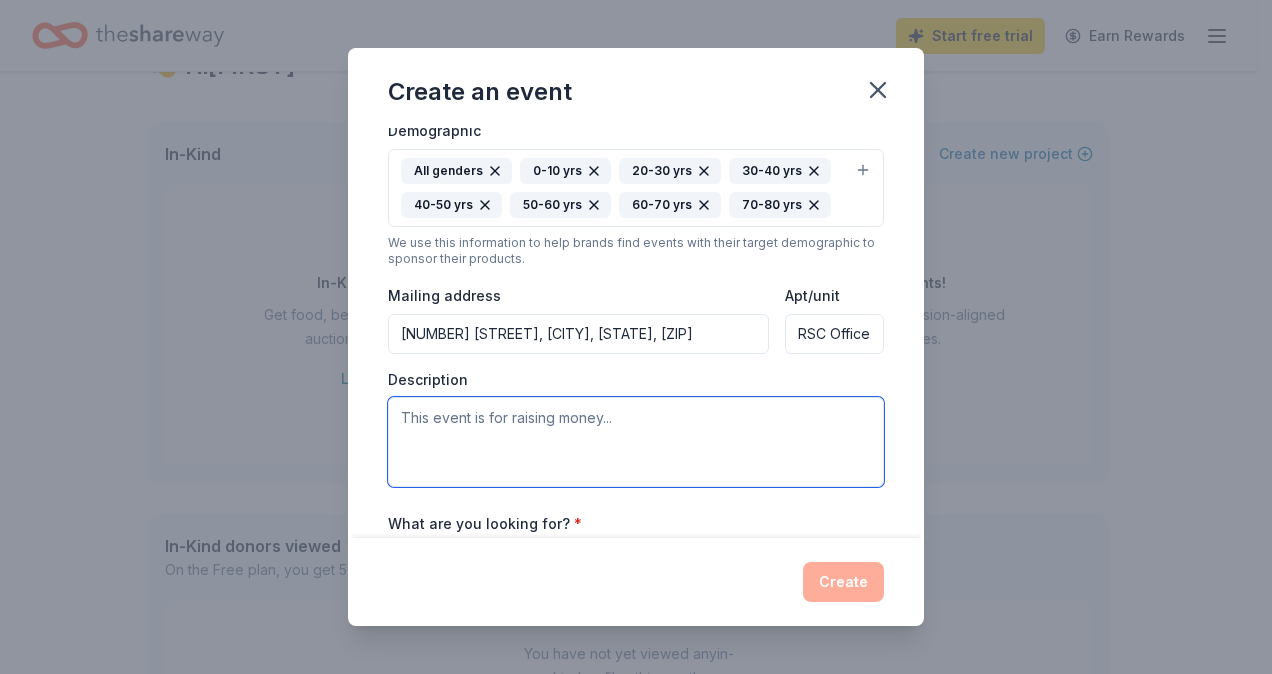 click at bounding box center [636, 442] 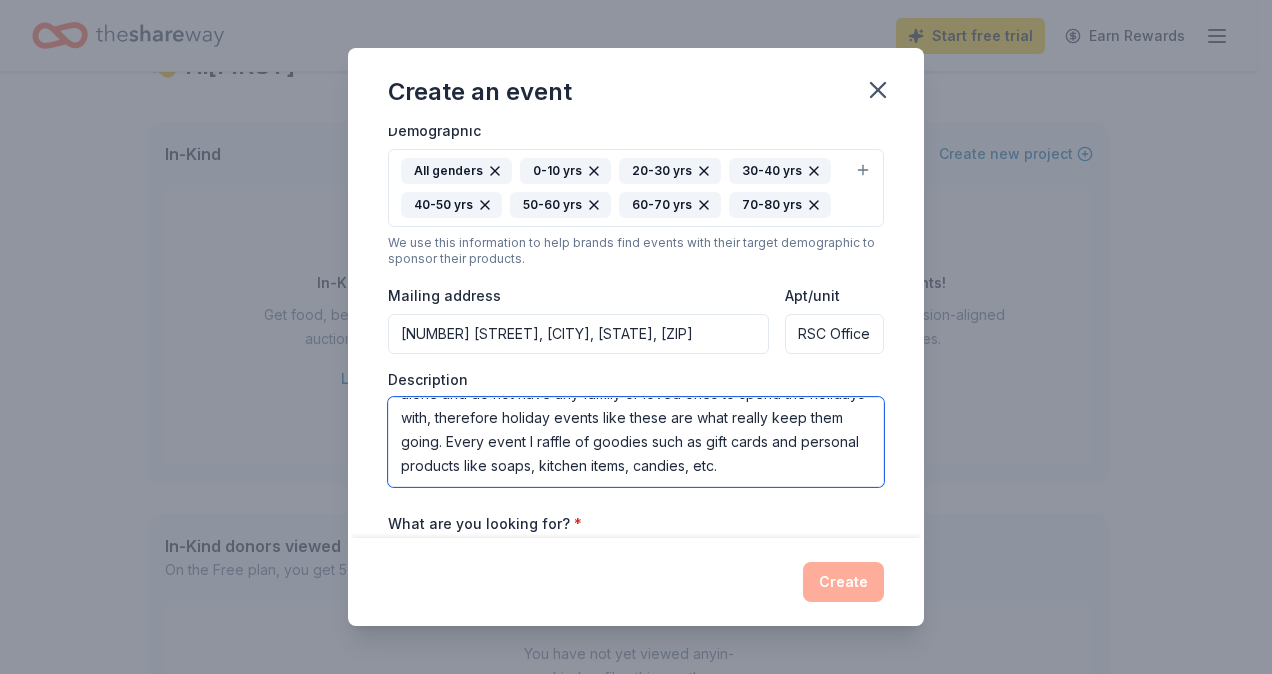 scroll, scrollTop: 168, scrollLeft: 0, axis: vertical 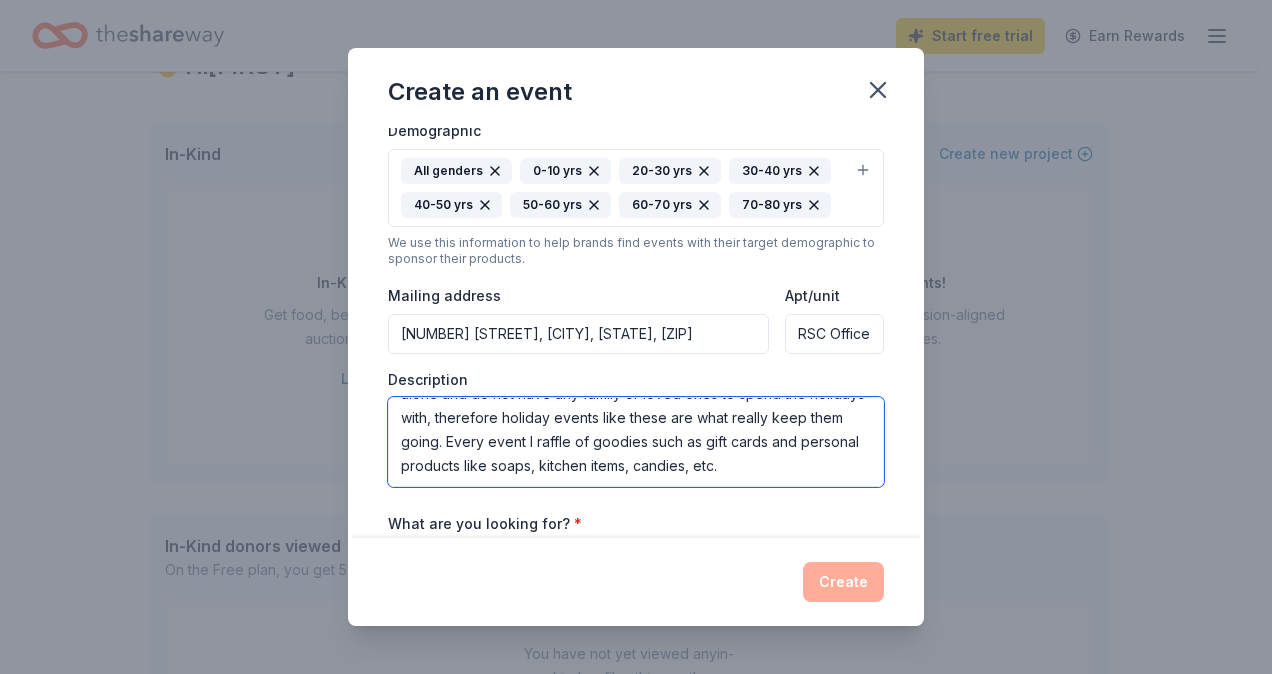 click on "Hi there, I am a resident service coordinator for The Azalea, a permanent supportive housing building in [CITY]. I host an annual Thanksgiving dinner for the residents (60 units) that live here. This event consists of food, raffles, games, music, and community engagement activities that the residents can enjoy. Many residents live alone and do not have any family or loved ones to spend the holidays with, therefore holiday events like these are what really keep them going. Every event I raffle of goodies such as gift cards and personal products like soaps, kitchen items, candies, etc." at bounding box center [636, 442] 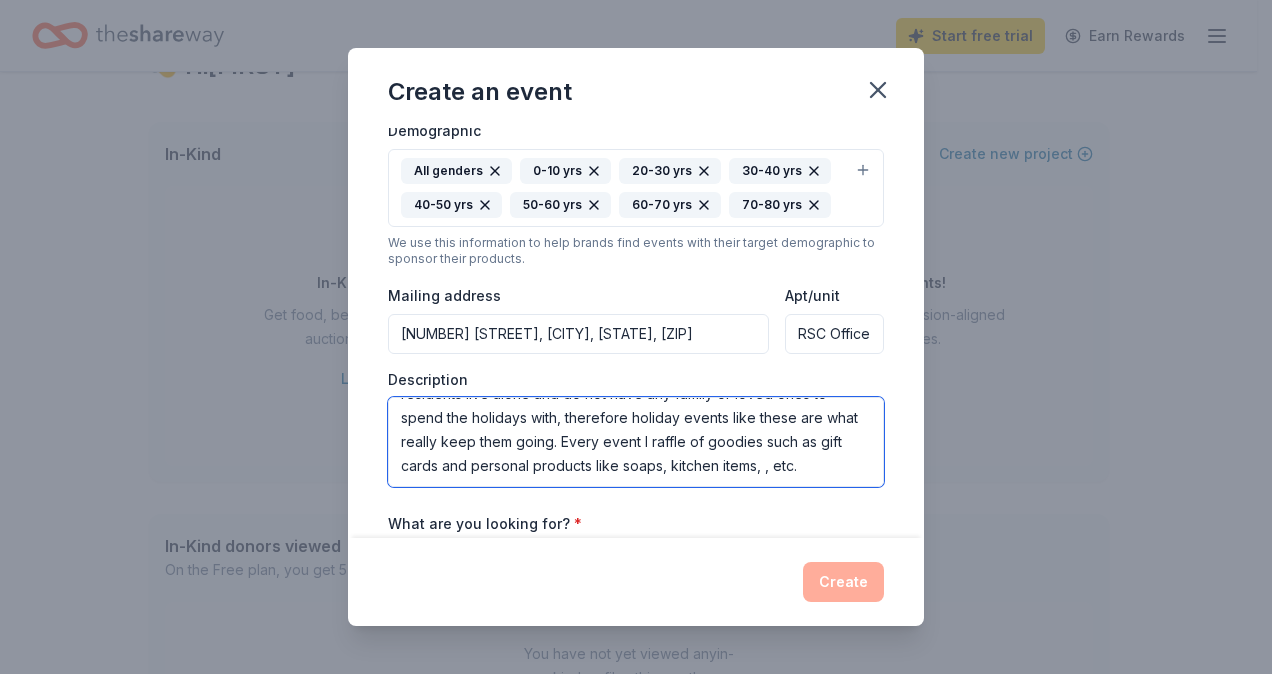 click on "Hi there, I am a resident service coordinator for The Azalea, a permanent supportive housing building in [REGION] [STATE_CODE]. I host an annual Thanksgiving dinner for the residents (60 units) that live here. This event consists of food, raffles, games, music, and community engagement activities that the residents can enjoy. Many residents live alone and do not have any family or loved ones to spend the holidays with, therefore holiday events like these are what really keep them going. Every event I raffle of goodies such as gift cards and personal products like soaps, kitchen items, , etc." at bounding box center [636, 442] 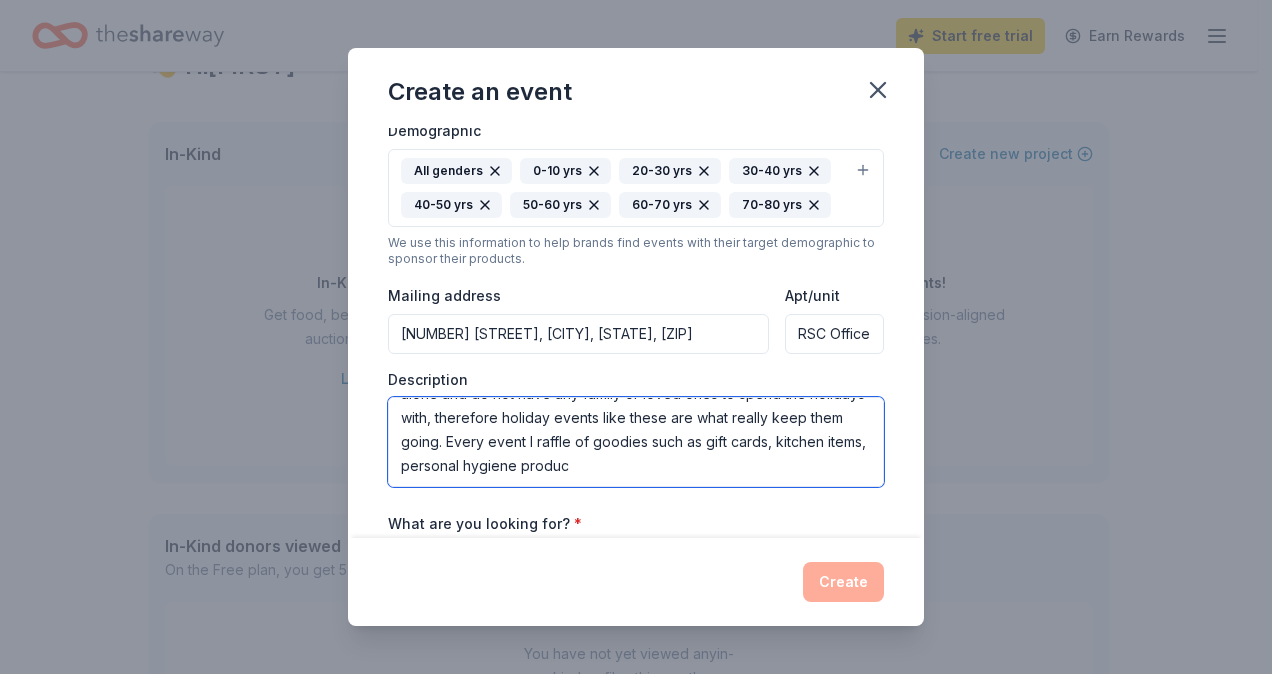 scroll, scrollTop: 156, scrollLeft: 0, axis: vertical 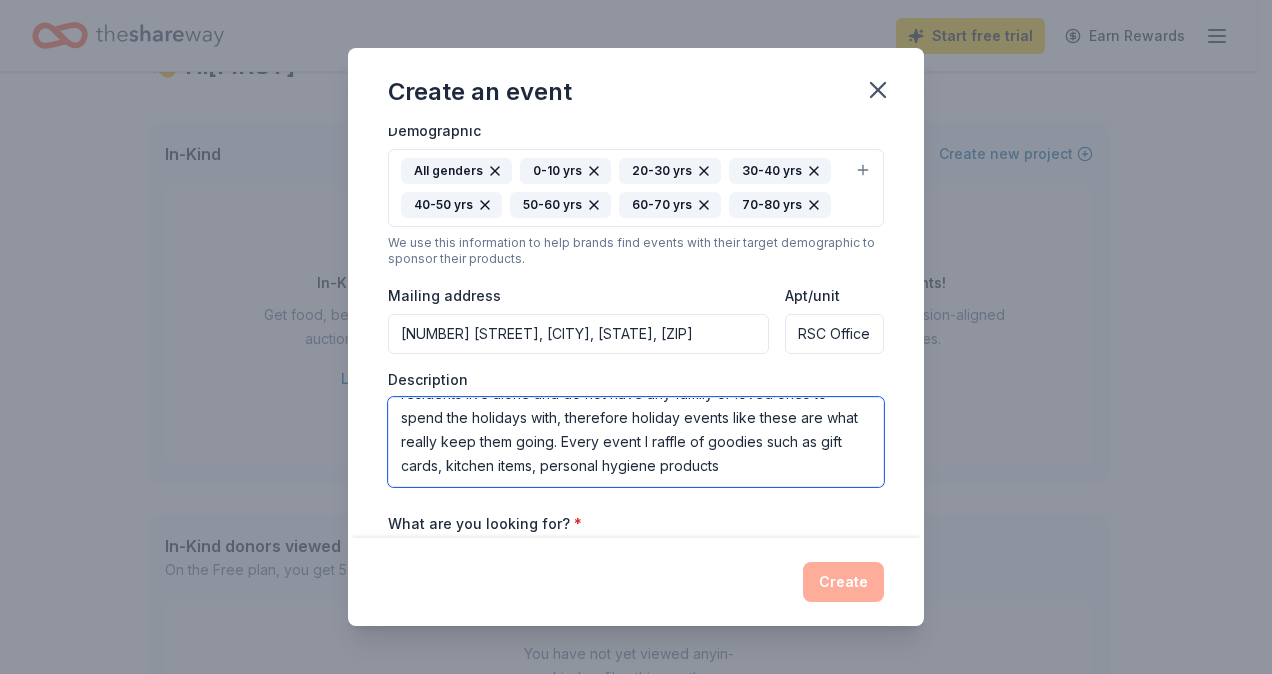 click on "Hi there, I am a resident service coordinator for The Azalea, a permanent supportive housing building in [REGION] [STATE_CODE]. I host an annual Thanksgiving dinner for the residents (60 units) that live here. This event consists of food, raffles, games, music, and community engagement activities that the residents can enjoy. Many residents live alone and do not have any family or loved ones to spend the holidays with, therefore holiday events like these are what really keep them going. Every event I raffle of goodies such as gift cards, kitchen items, personal hygiene products" at bounding box center [636, 442] 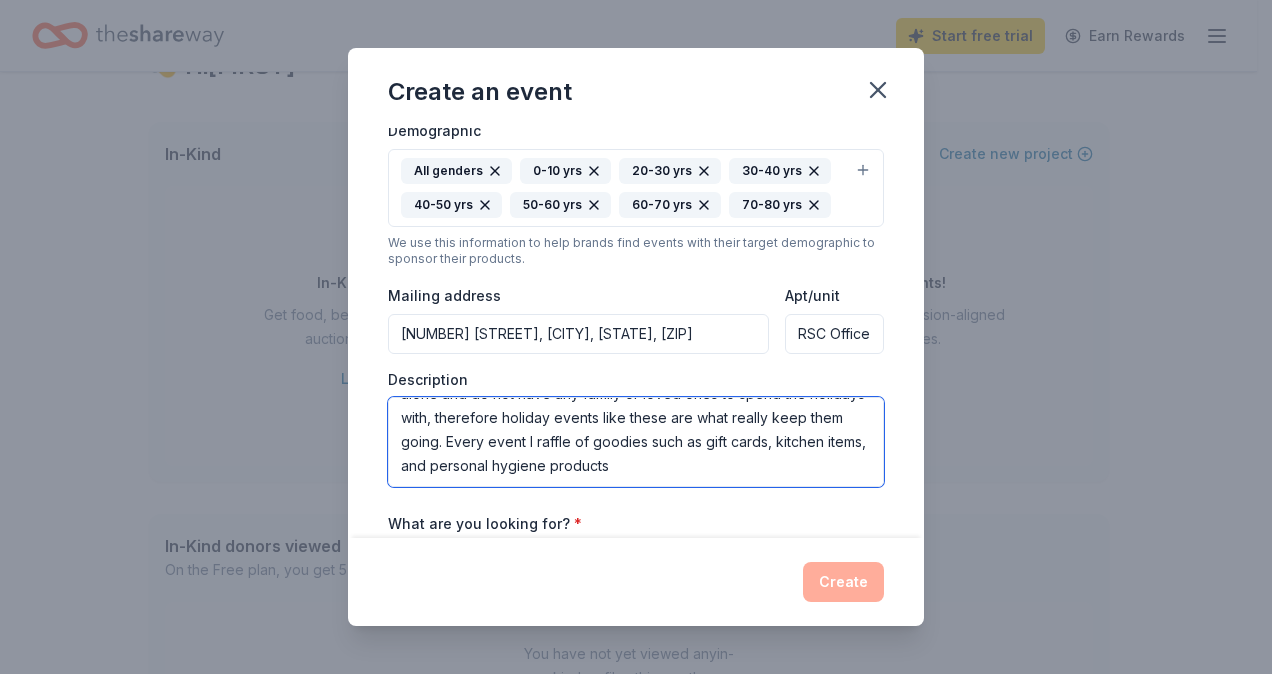click on "Hi there, I am a resident service coordinator for The Azalea, a permanent supportive housing building in South LA. I host an annual Thanksgiving dinner for the residents (60 units) that live here. This event consists of food, raffles, games, music, and community engagement activities that the residents can enjoy. Many residents live alone and do not have any family or loved ones to spend the holidays with, therefore holiday events like these are what really keep them going. Every event I raffle of goodies such as gift cards, kitchen items, and personal hygiene products" at bounding box center (636, 442) 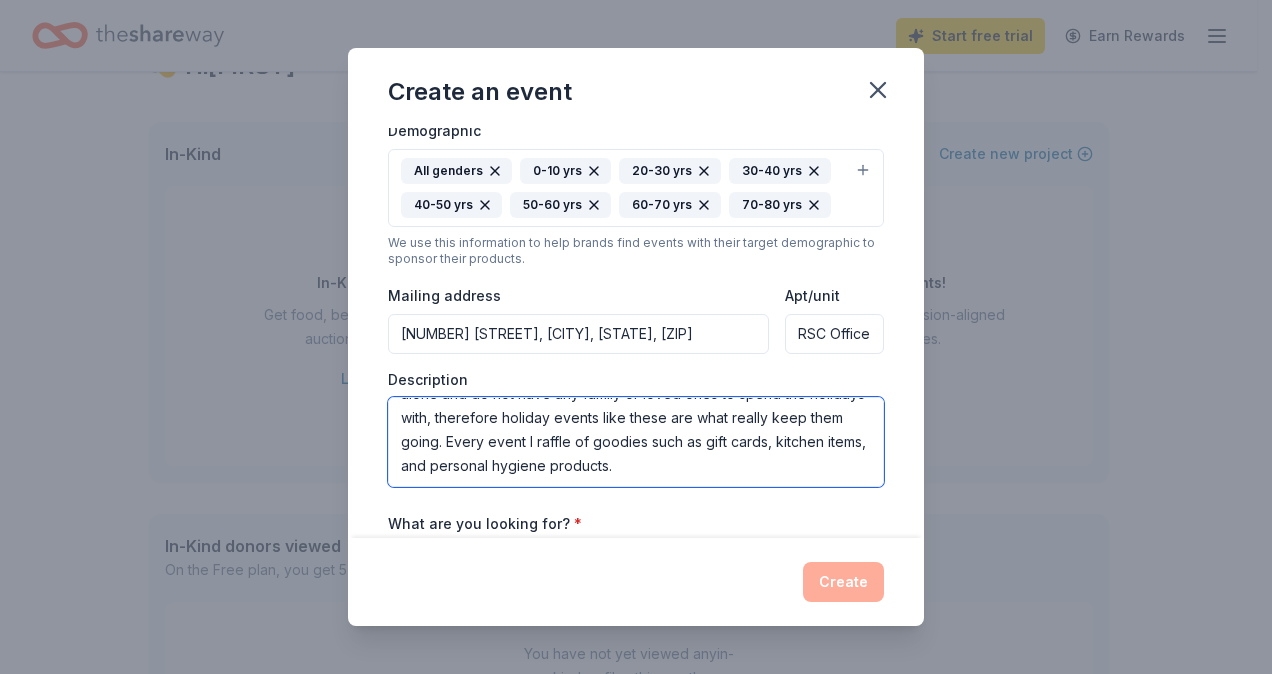 scroll, scrollTop: 168, scrollLeft: 0, axis: vertical 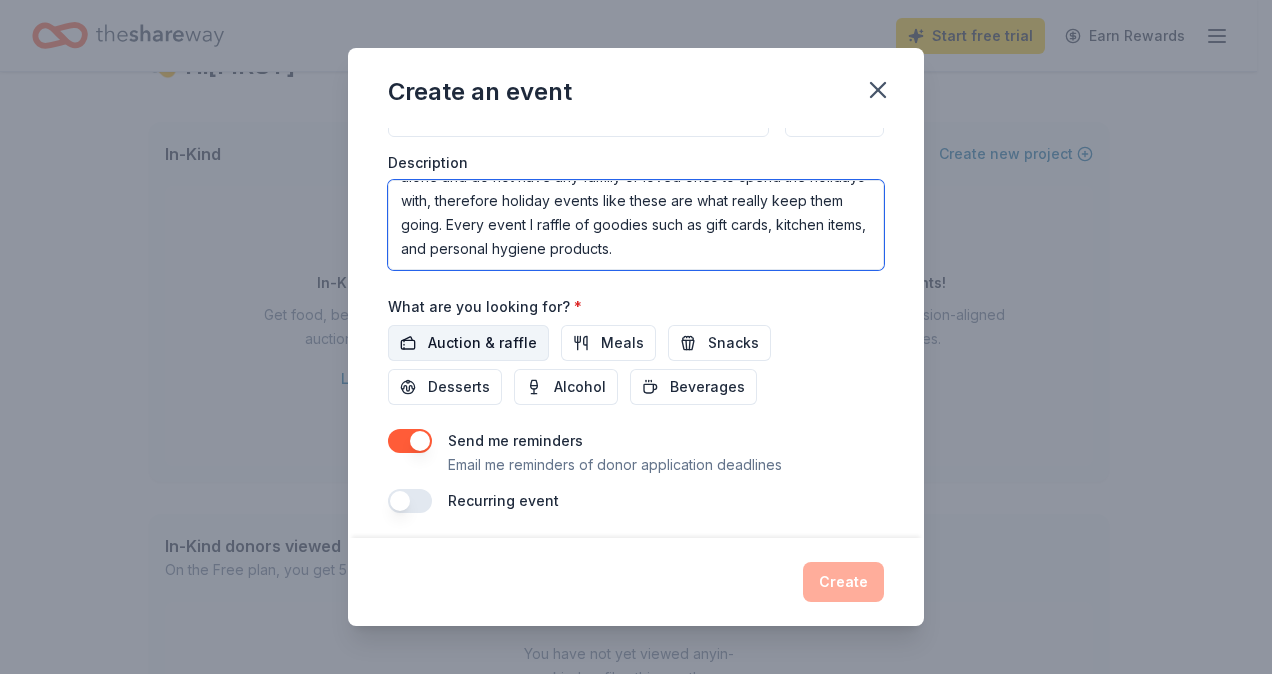 type on "Hi there, I am a resident service coordinator for The Azalea, a permanent supportive housing building in [CITY]. I host an annual Thanksgiving dinner for the residents (60 units) that live here. This event consists of food, raffles, games, music, and community engagement activities that the residents can enjoy. Many residents live alone and do not have any family or loved ones to spend the holidays with, therefore holiday events like these are what really keep them going. Every event I raffle of goodies such as gift cards, kitchen items, and personal hygiene products." 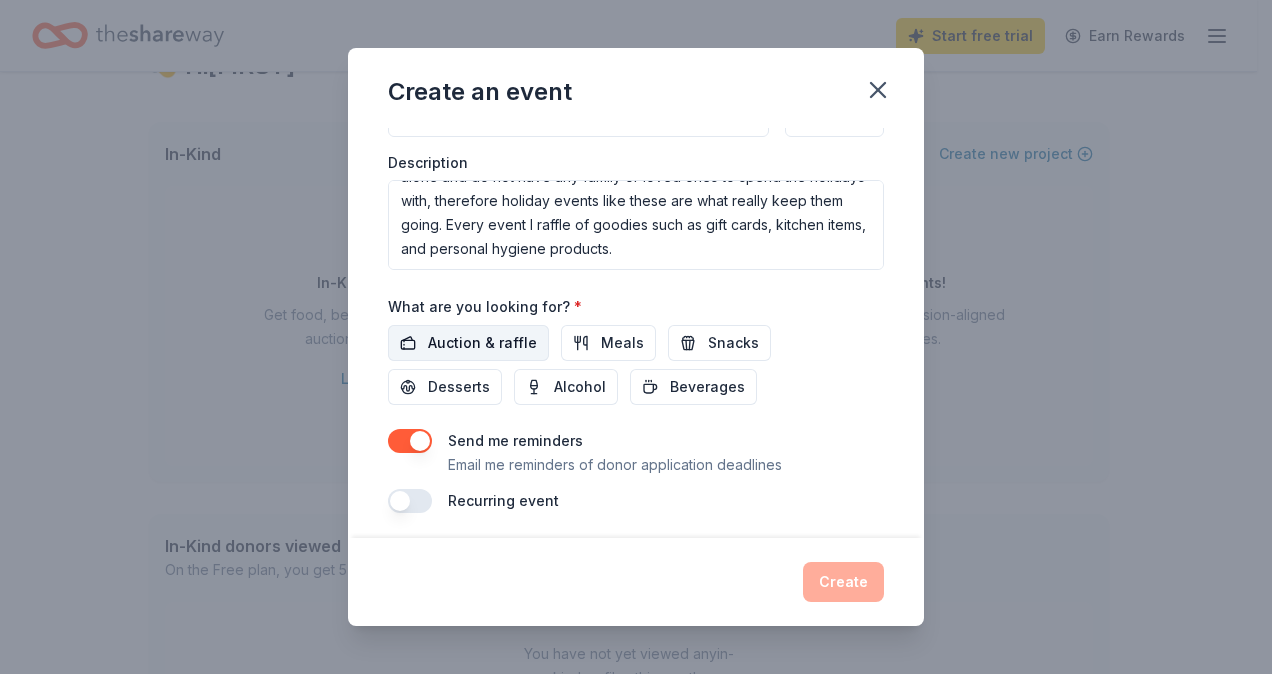 click on "Auction & raffle" at bounding box center [482, 343] 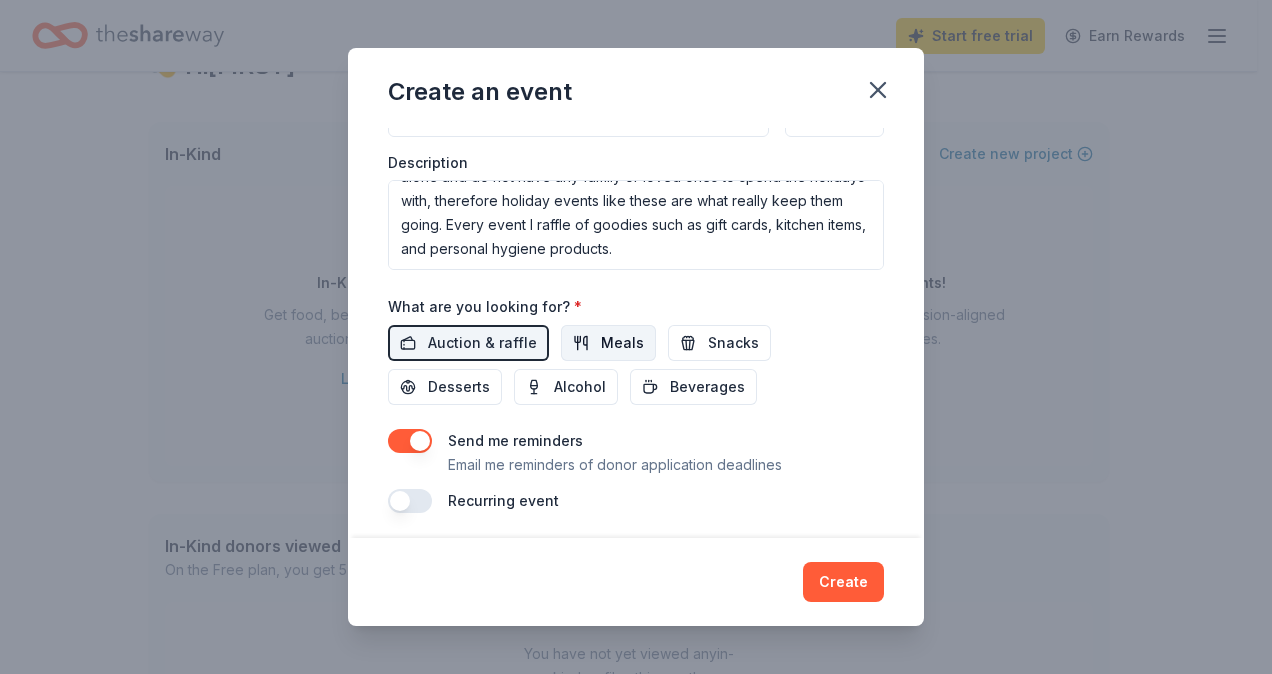 click on "Meals" at bounding box center [608, 343] 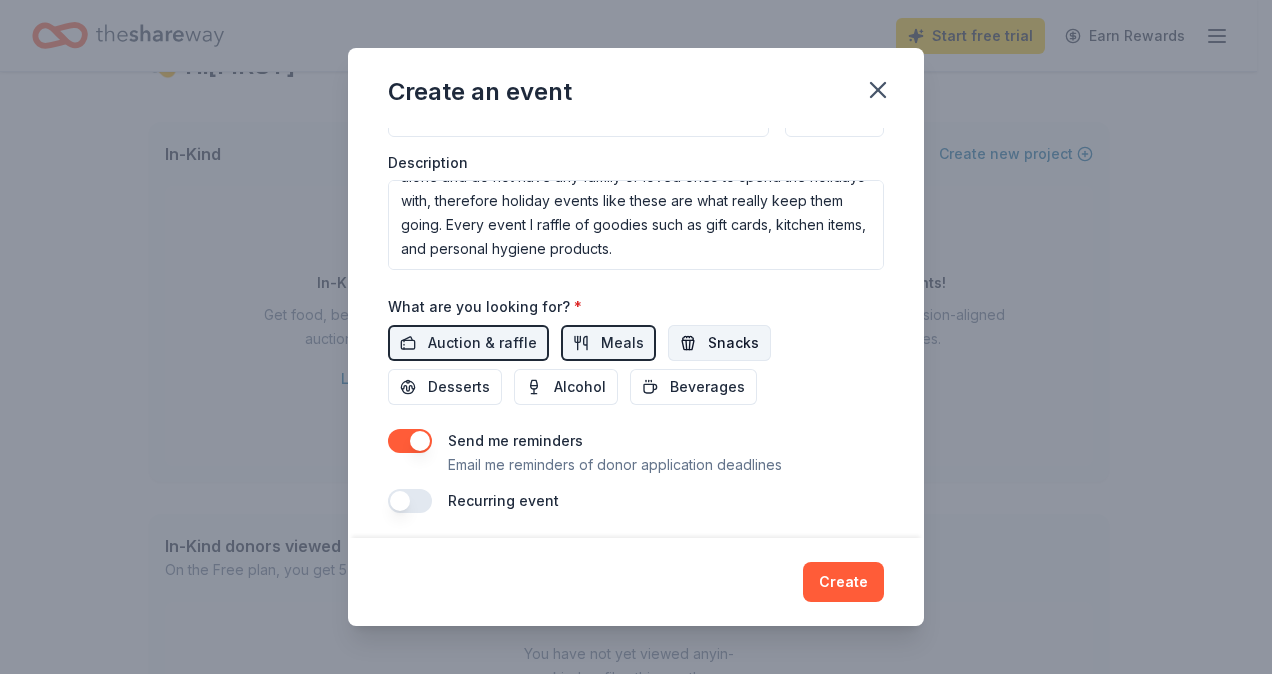 click on "Snacks" at bounding box center [733, 343] 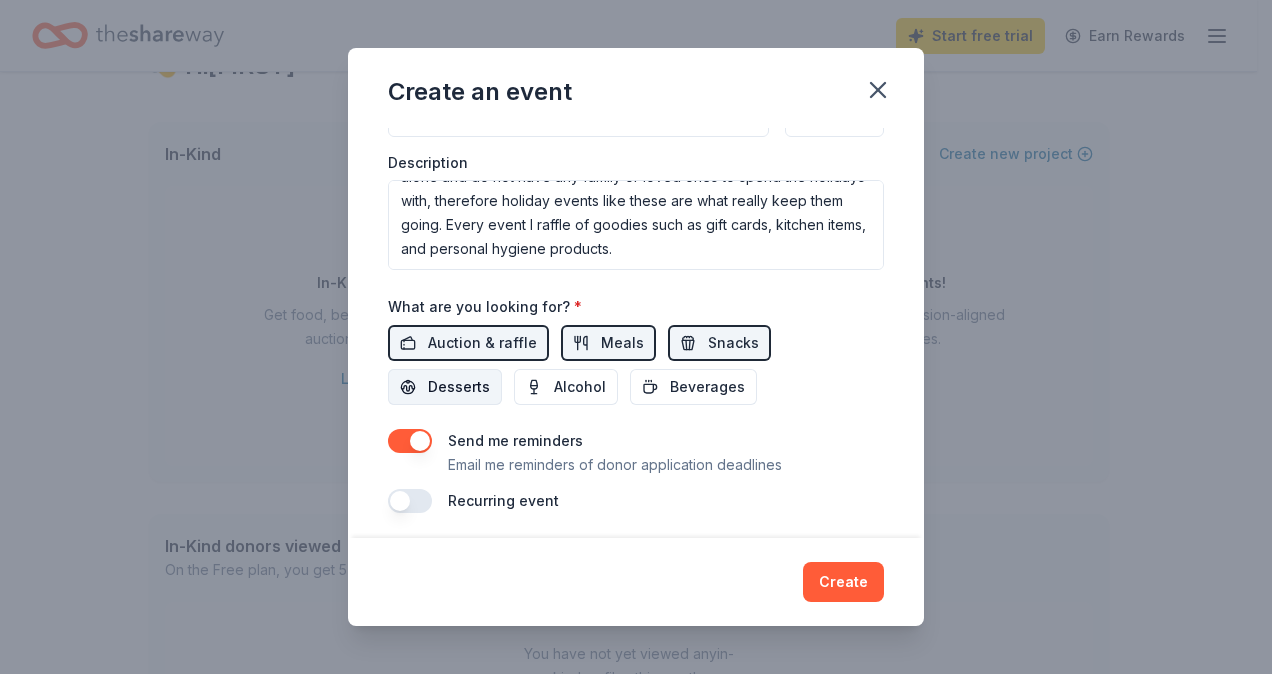click on "Desserts" at bounding box center [459, 387] 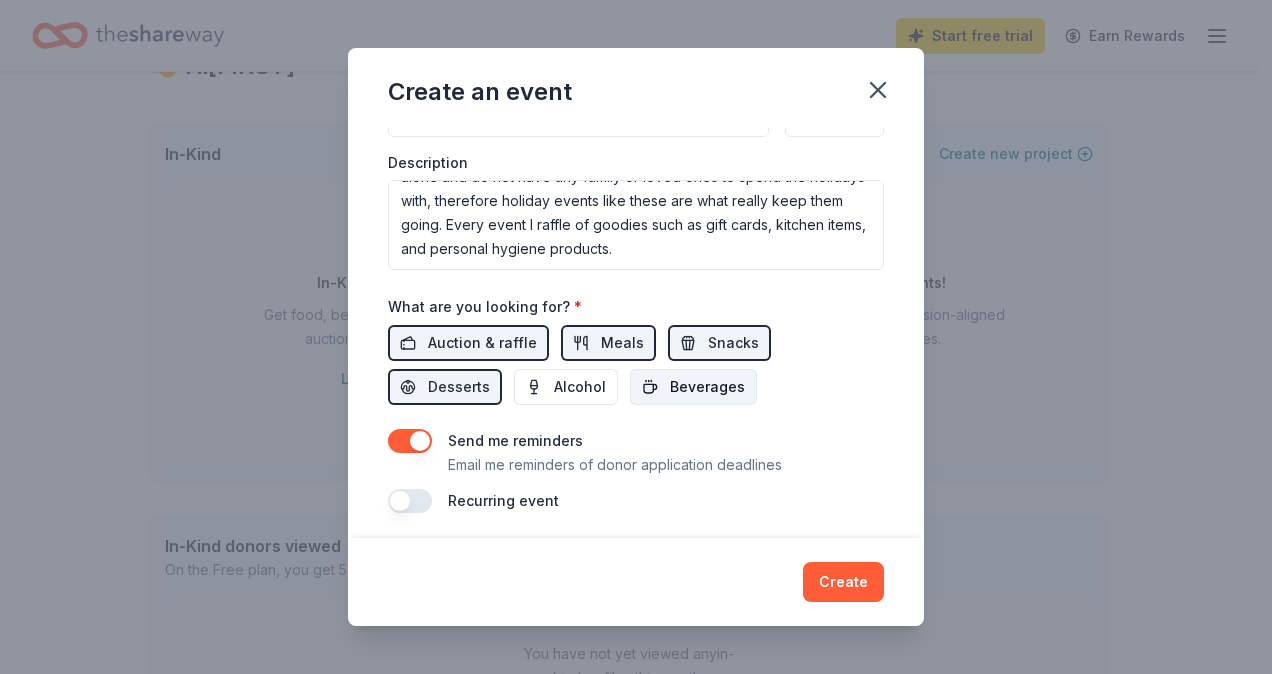 click on "Beverages" at bounding box center [707, 387] 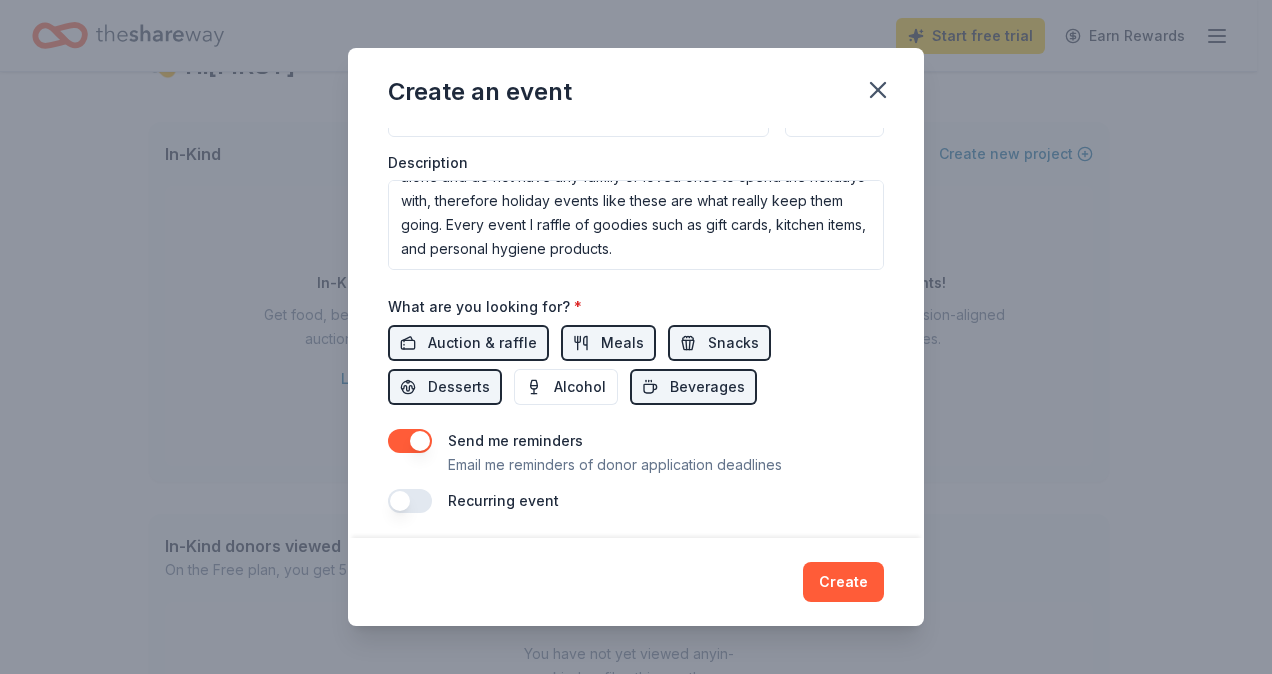 click at bounding box center [410, 441] 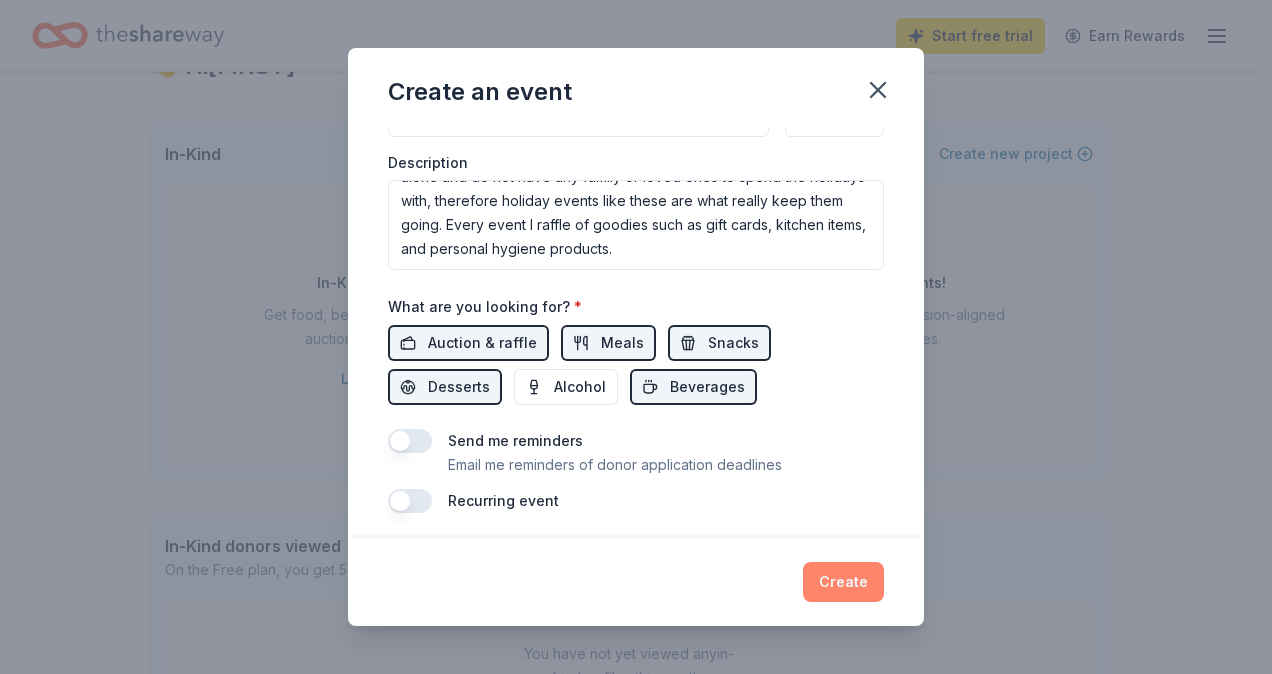 click on "Create" at bounding box center (843, 582) 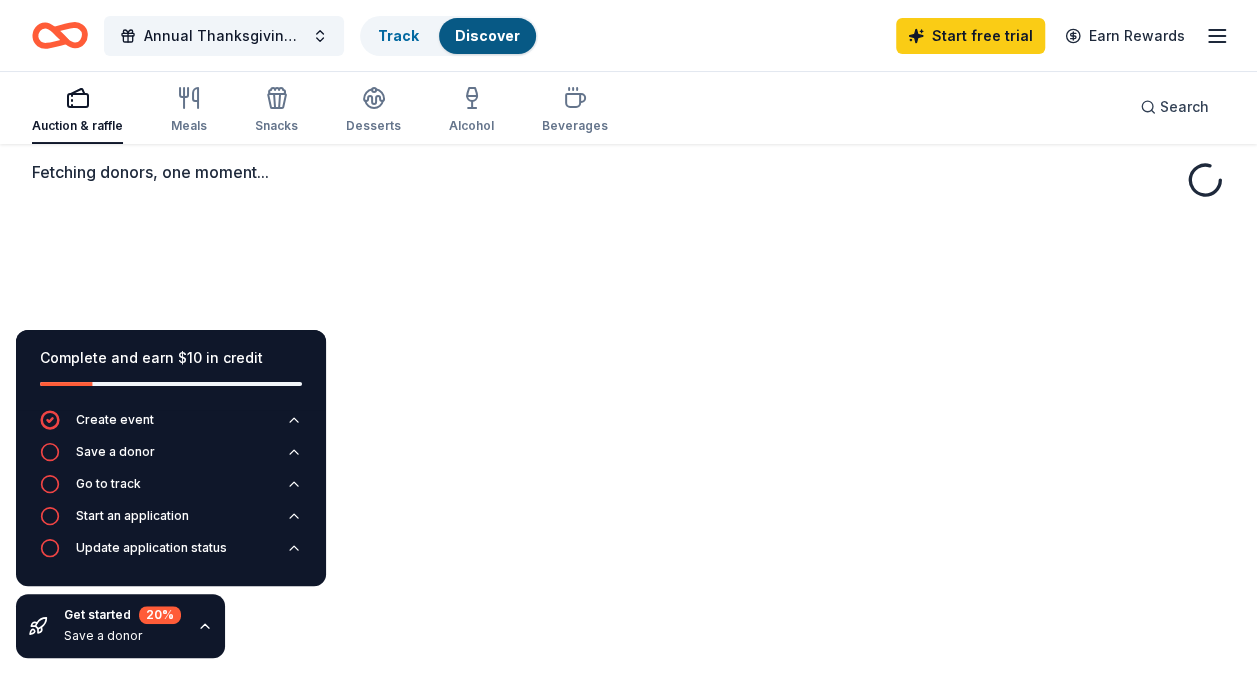 scroll, scrollTop: 0, scrollLeft: 0, axis: both 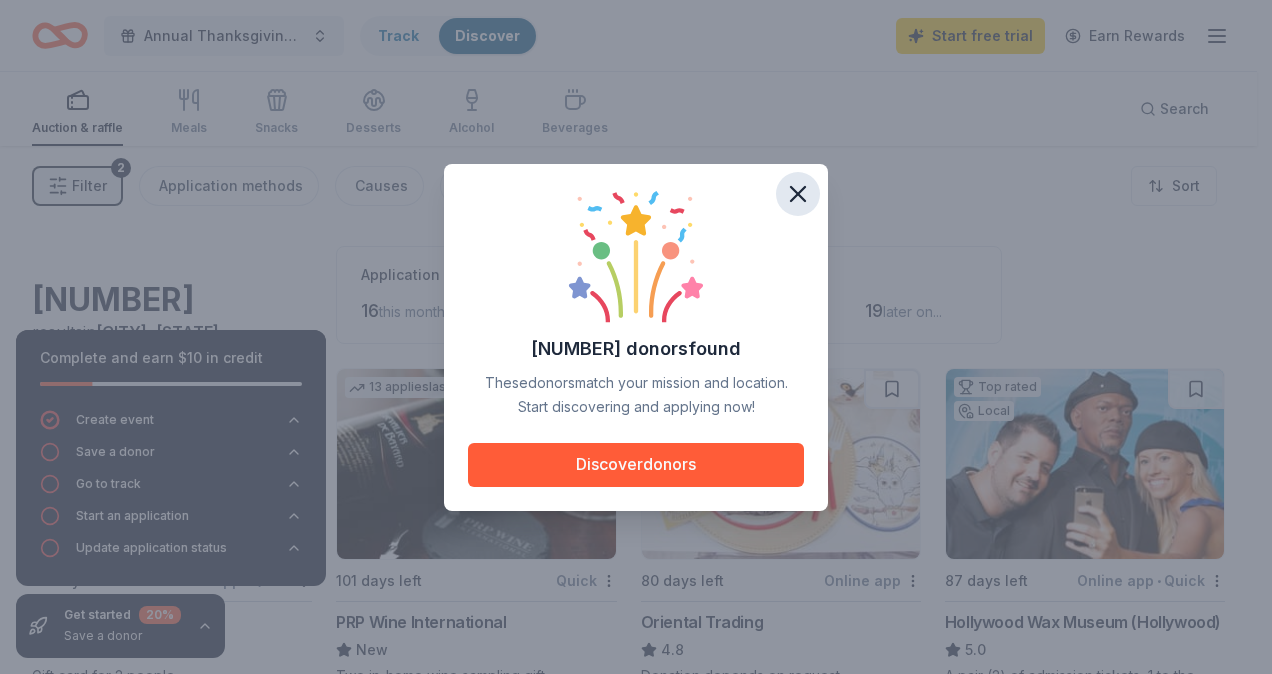 click 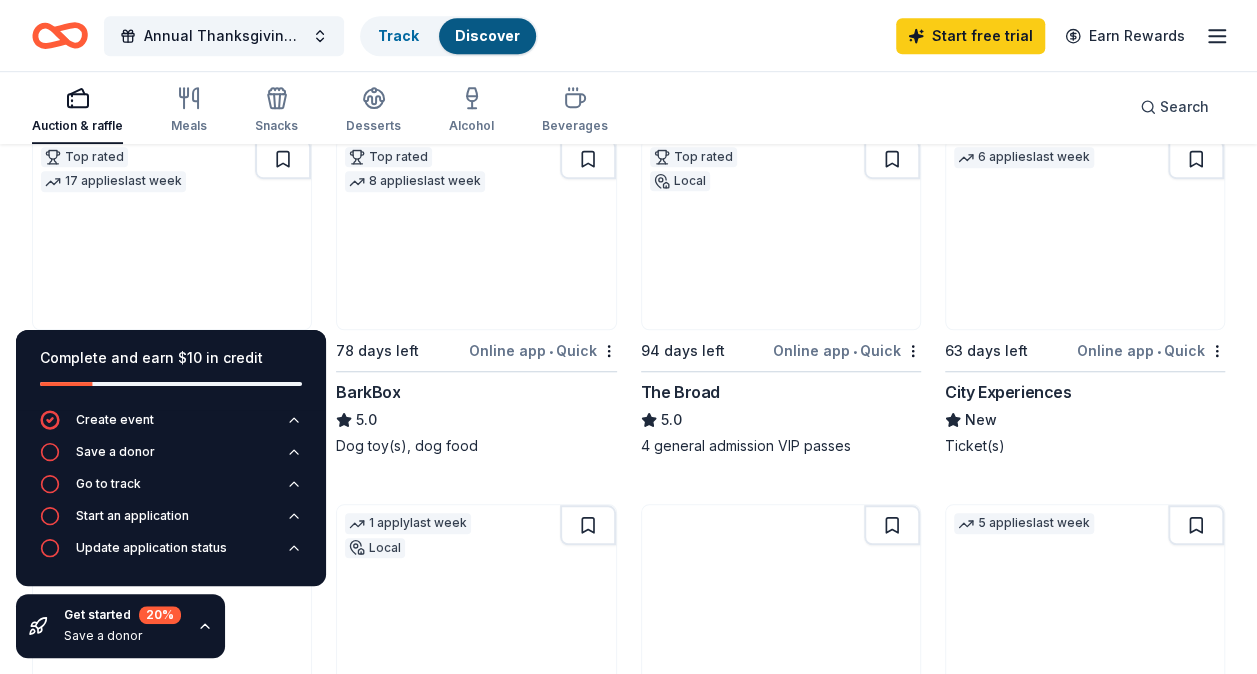 scroll, scrollTop: 472, scrollLeft: 0, axis: vertical 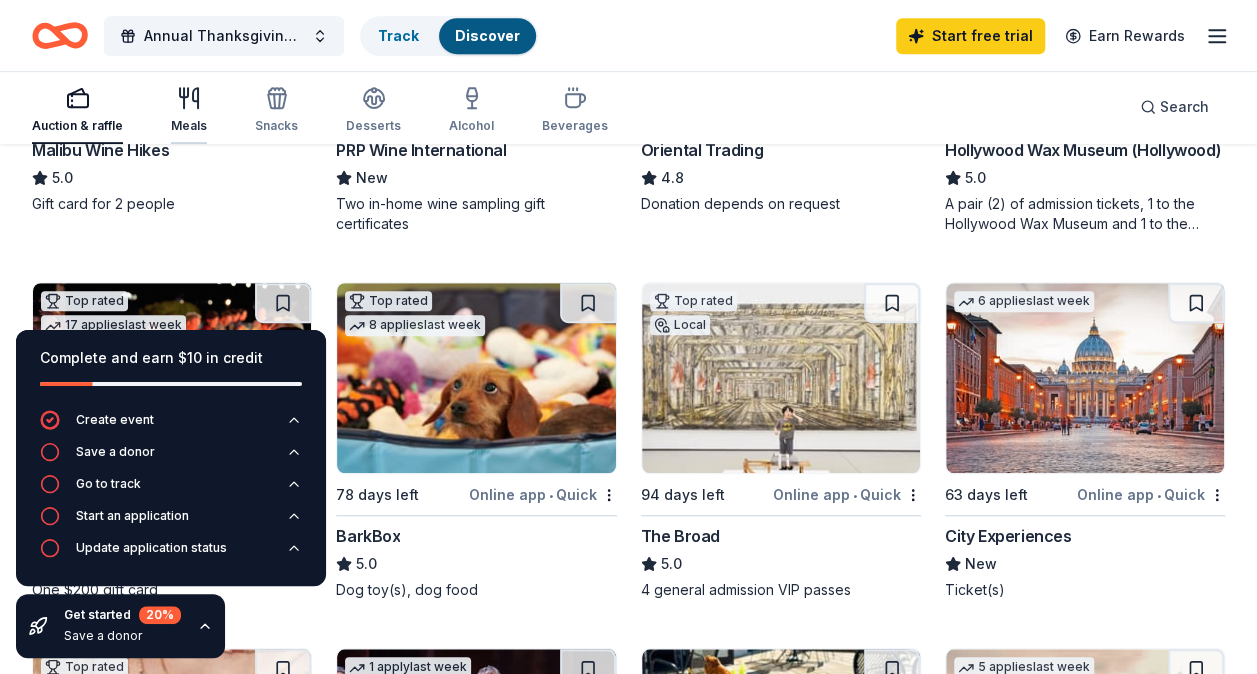 click on "Meals" at bounding box center (189, 110) 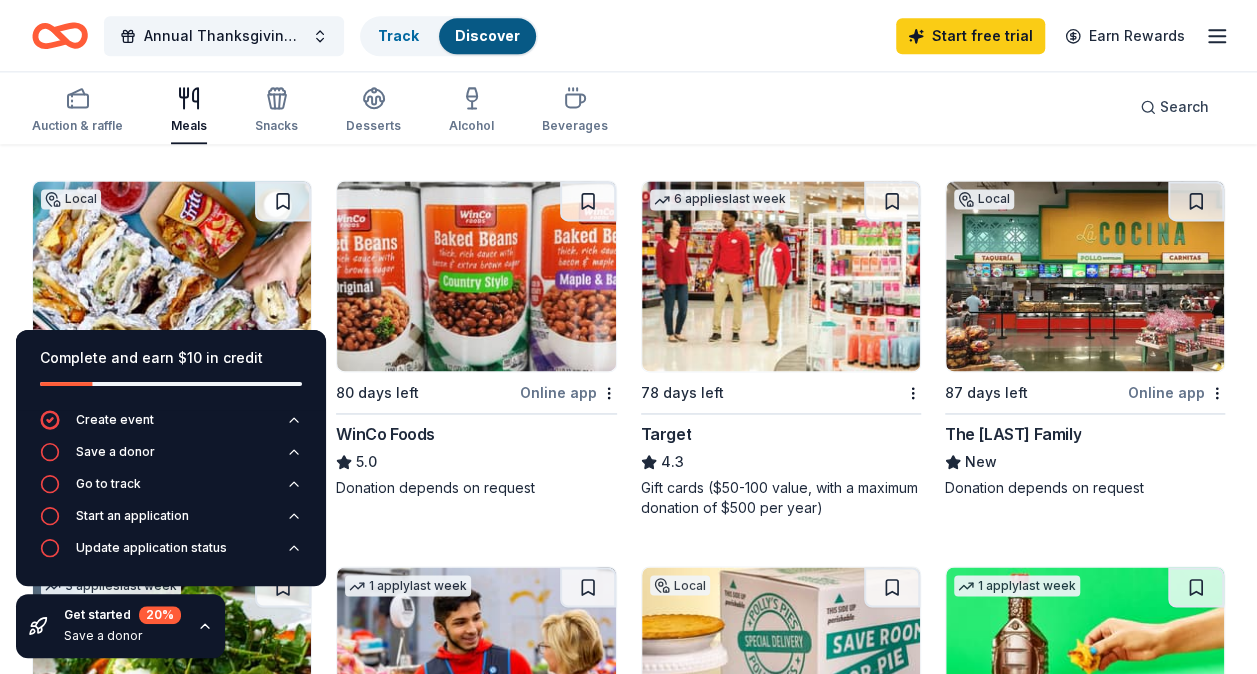 scroll, scrollTop: 1328, scrollLeft: 0, axis: vertical 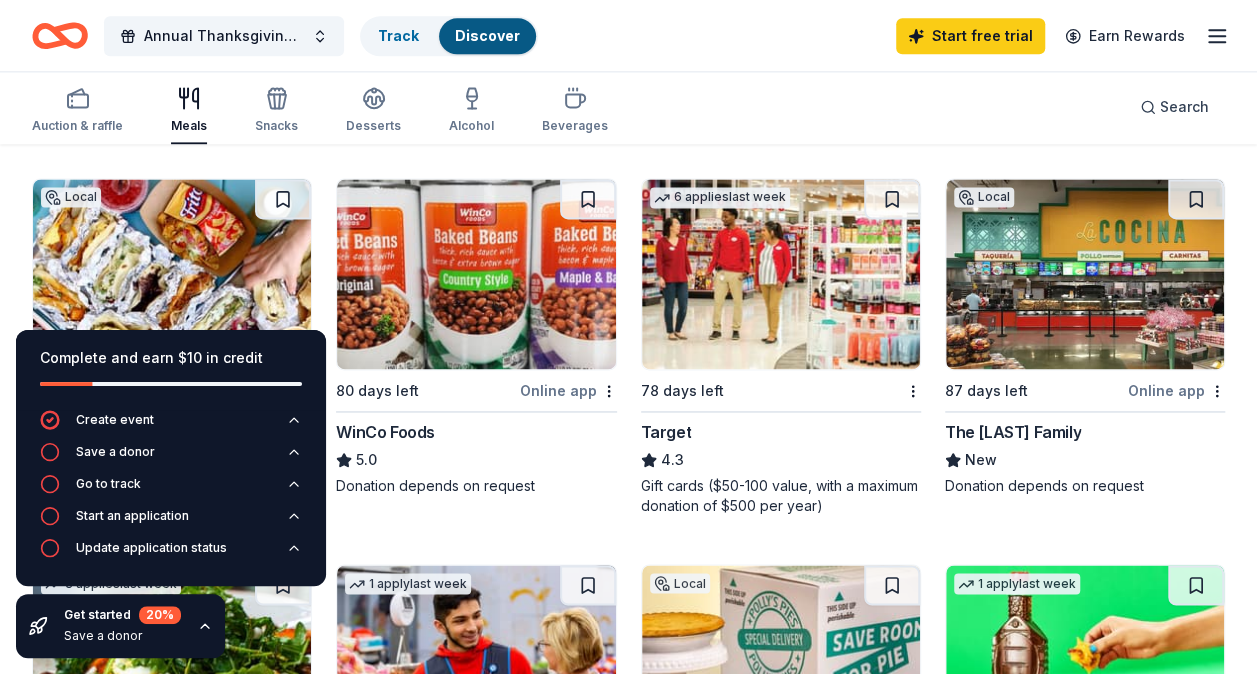 click at bounding box center [781, 274] 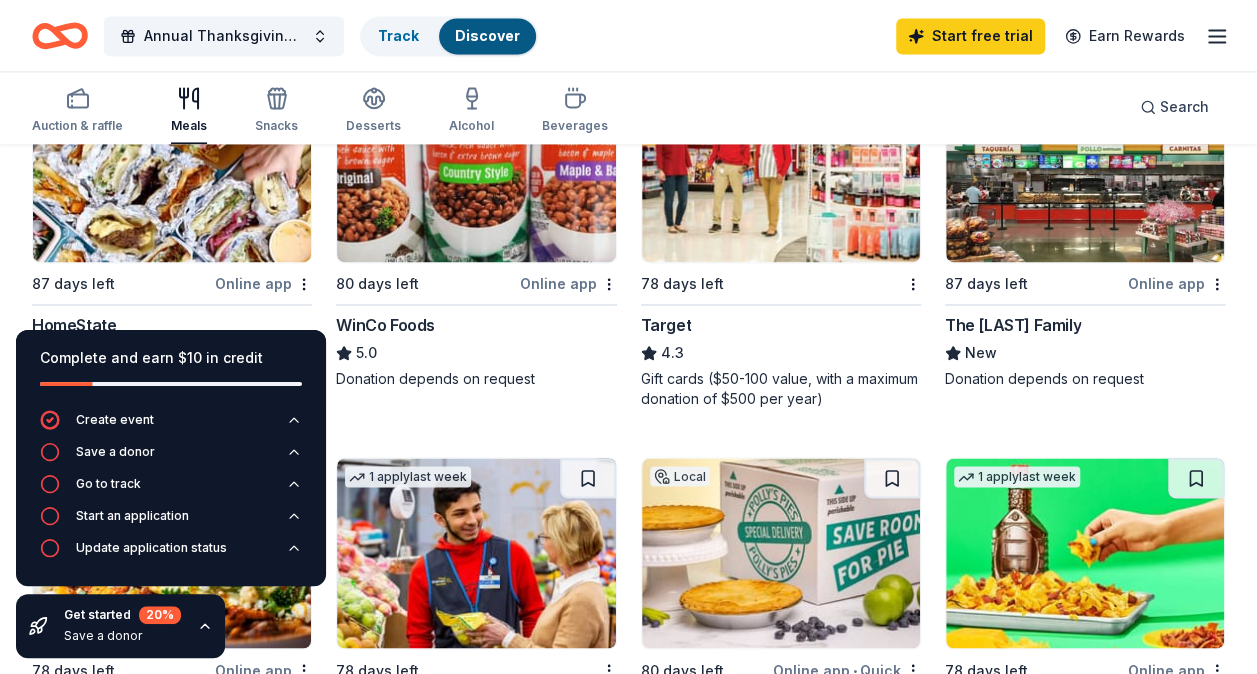 scroll, scrollTop: 1434, scrollLeft: 0, axis: vertical 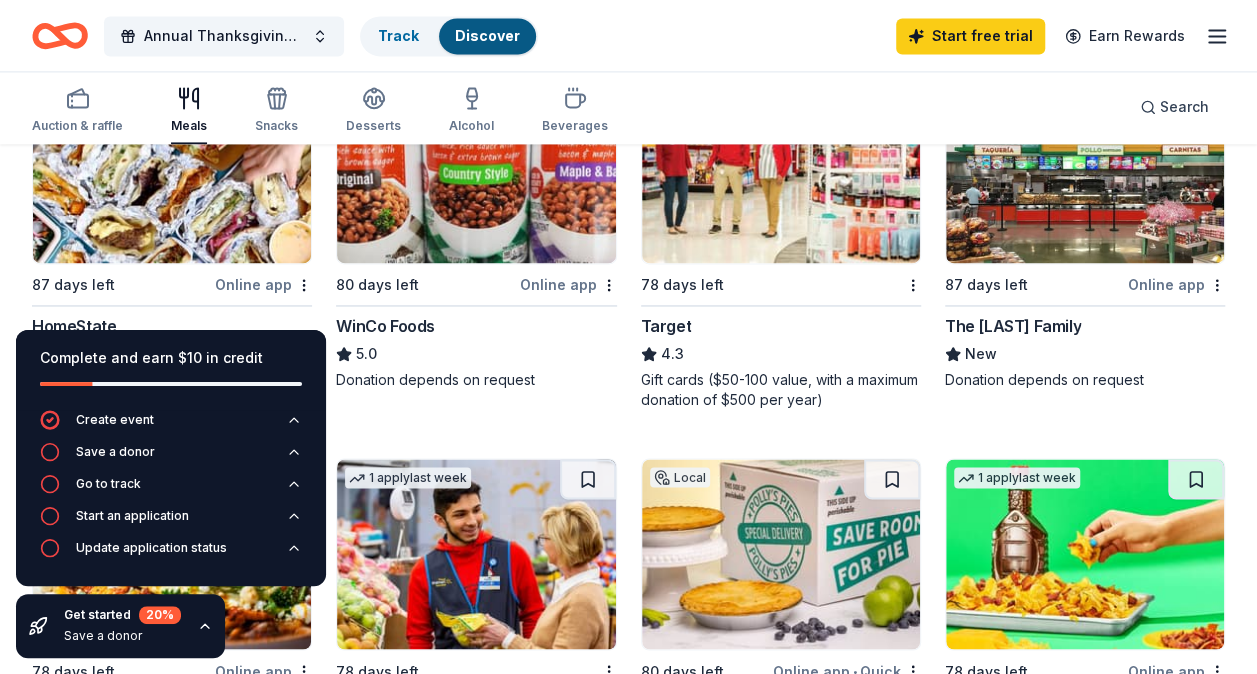 click on "The [LAST] Family" at bounding box center [1013, 326] 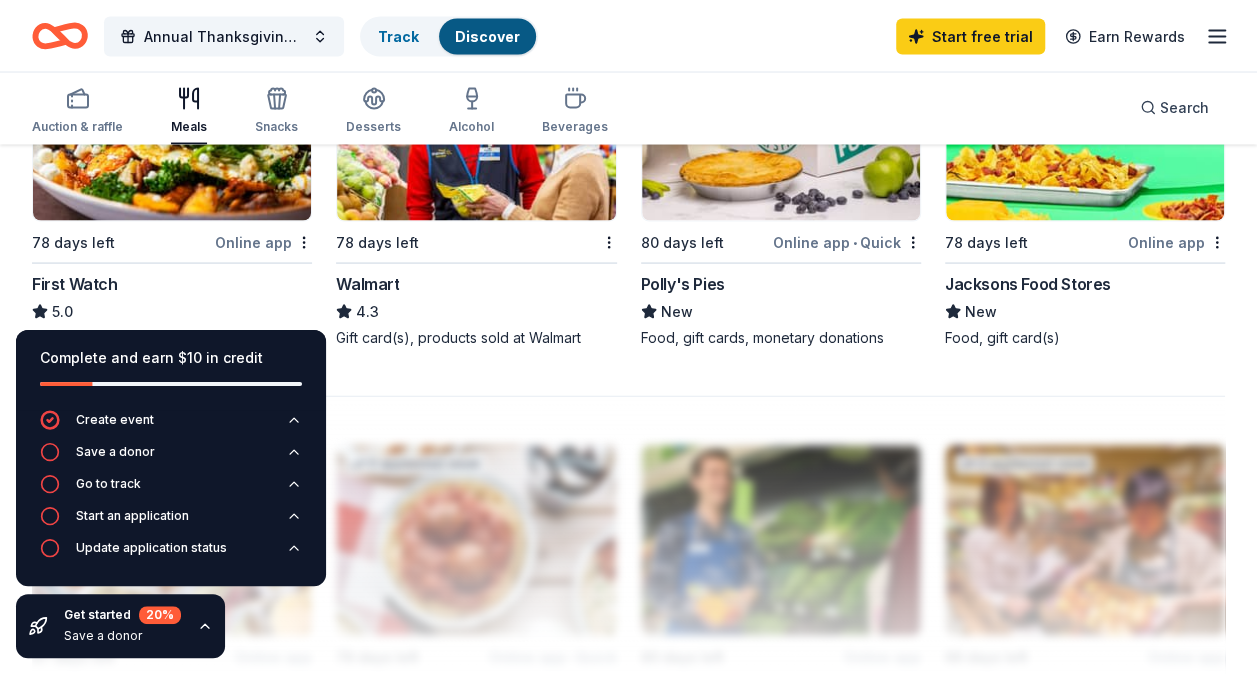 scroll, scrollTop: 1862, scrollLeft: 0, axis: vertical 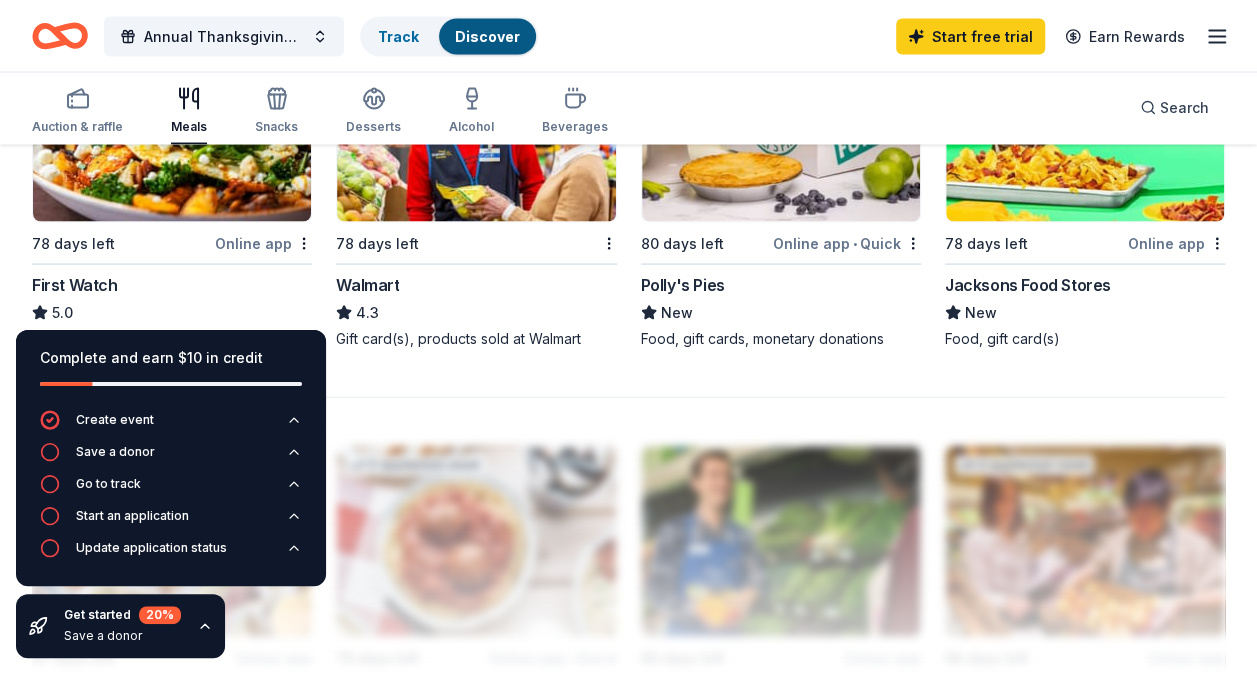 click on "Walmart" at bounding box center (367, 284) 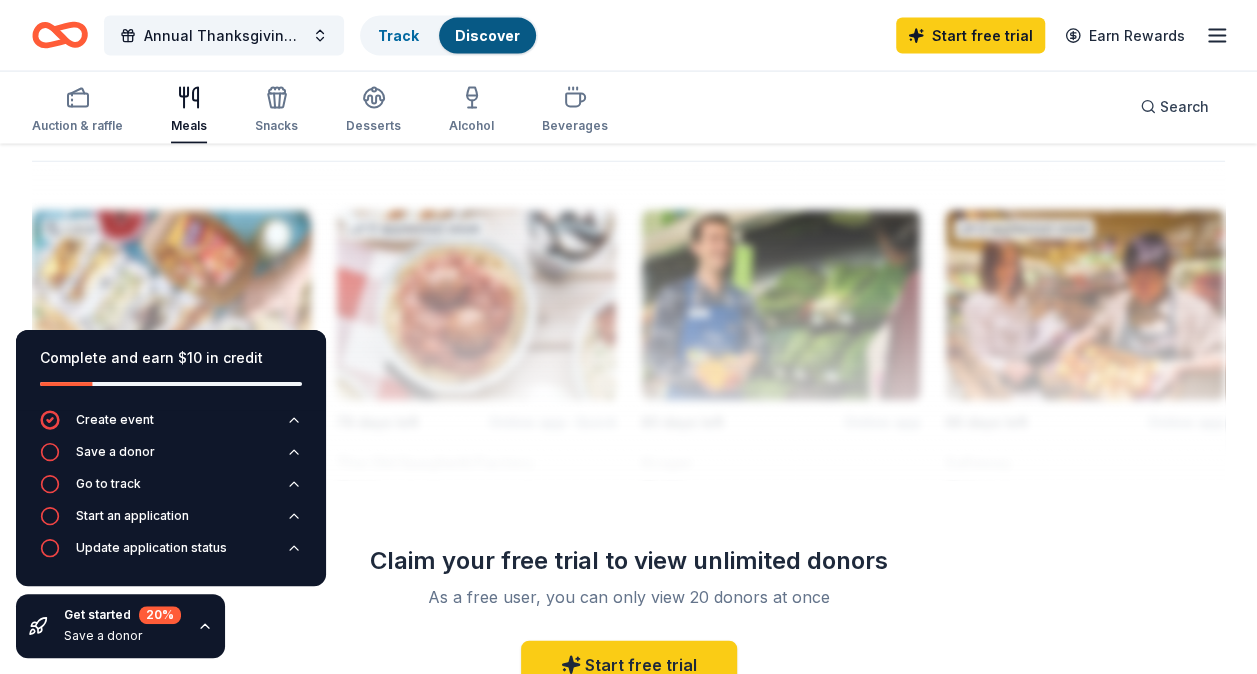 scroll, scrollTop: 2098, scrollLeft: 0, axis: vertical 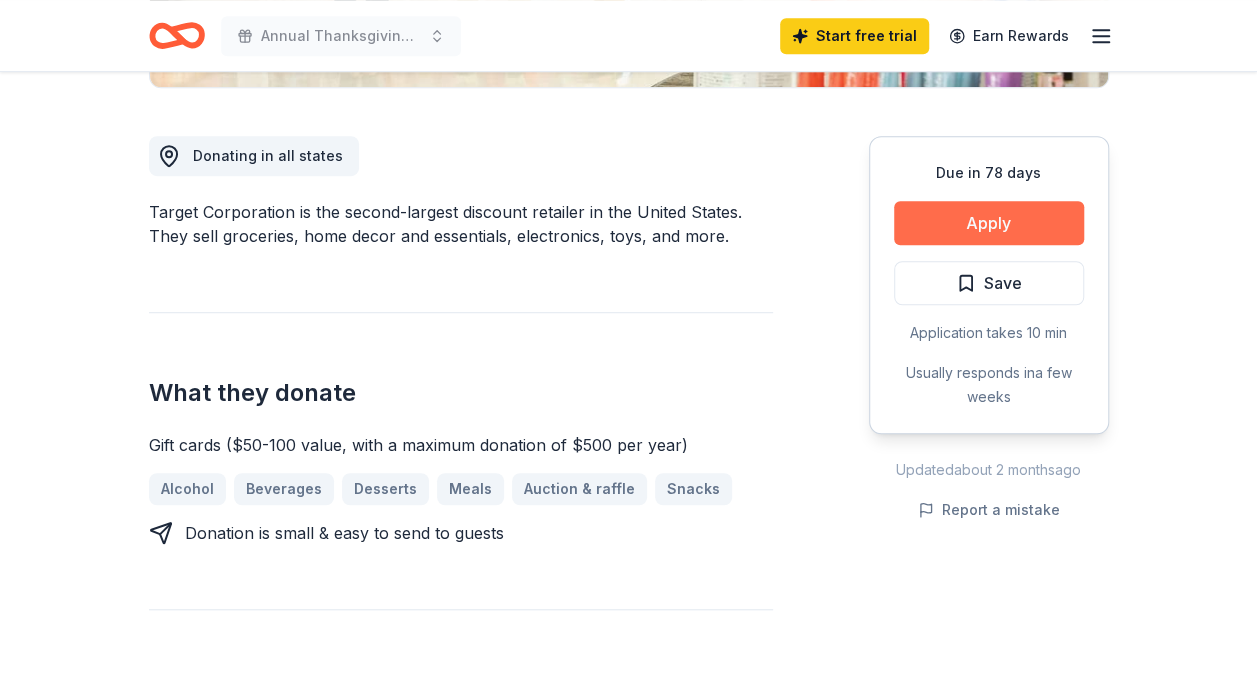click on "Apply" at bounding box center [989, 223] 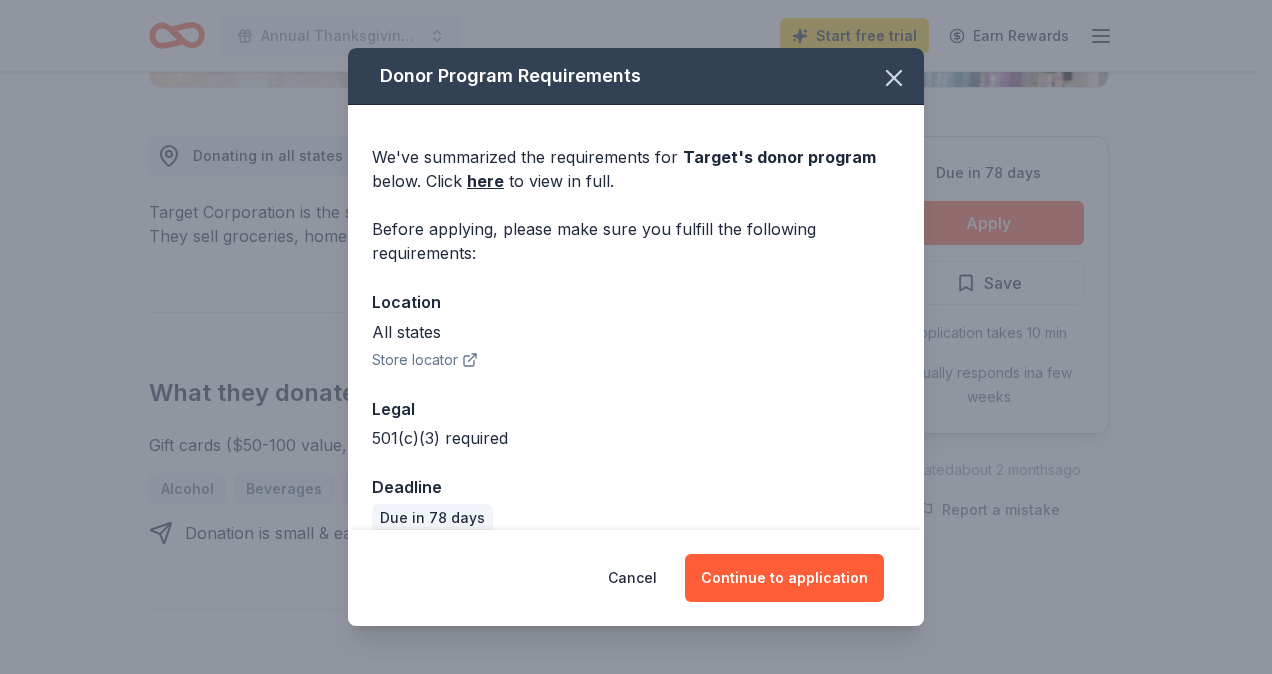 scroll, scrollTop: 26, scrollLeft: 0, axis: vertical 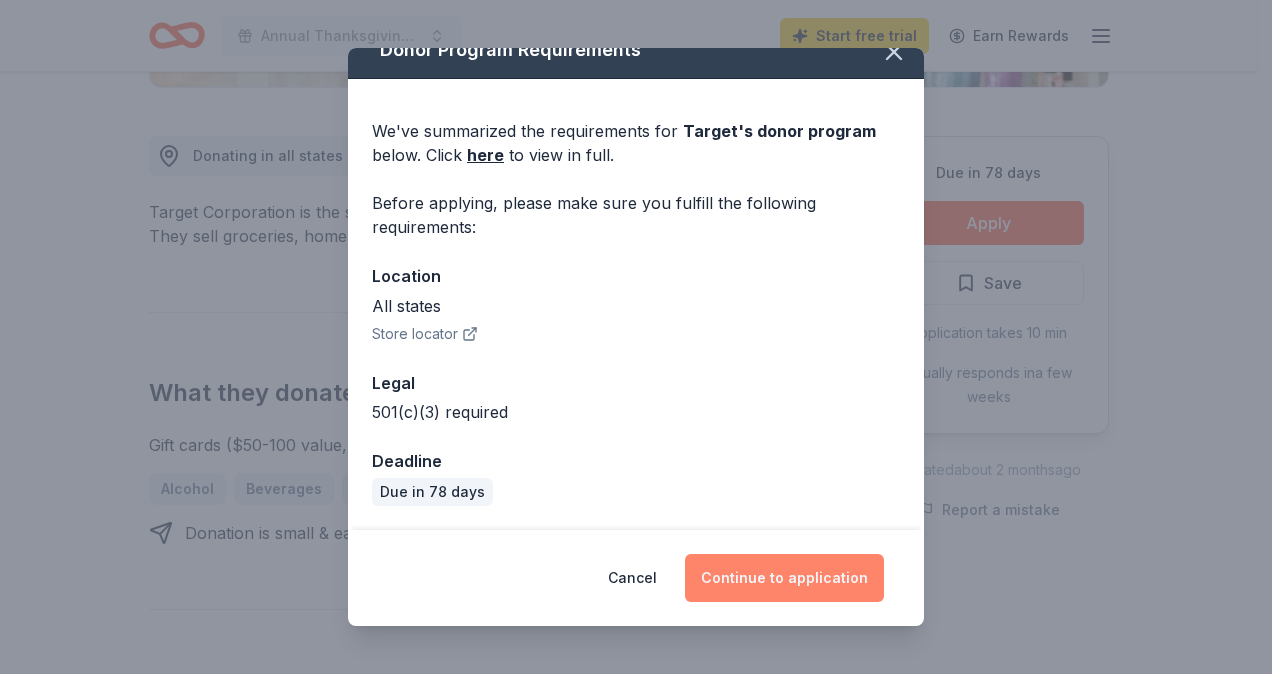click on "Continue to application" at bounding box center (784, 578) 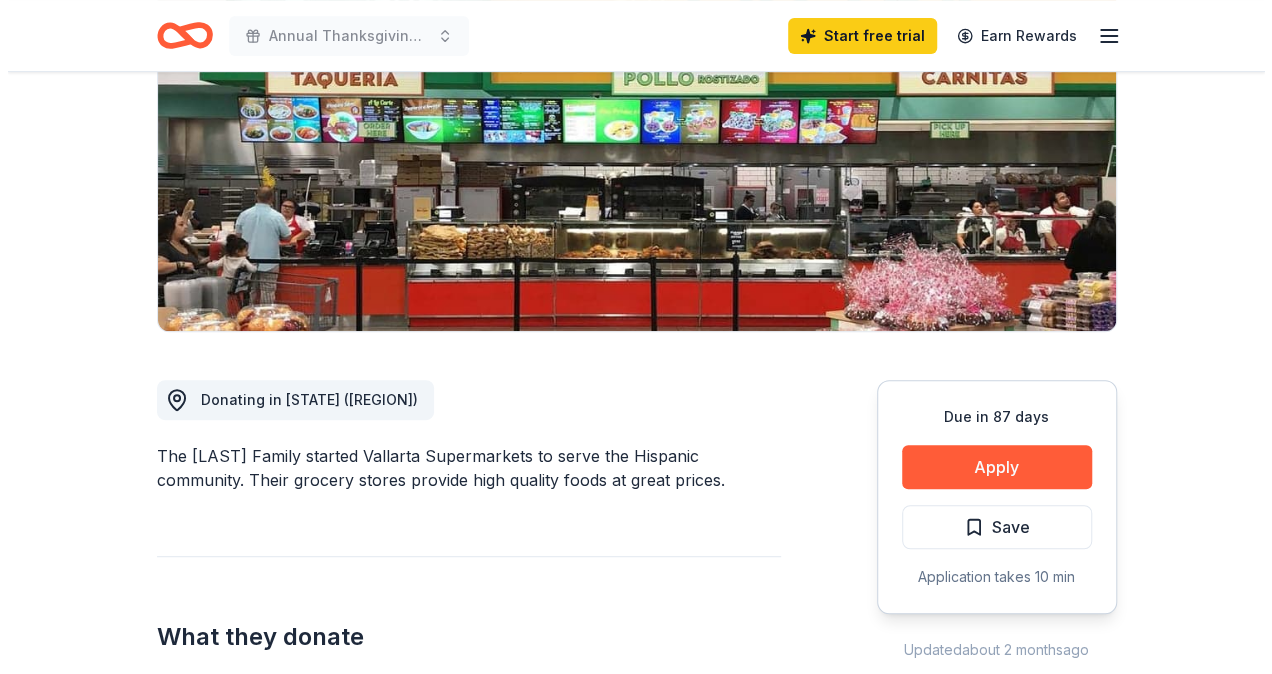 scroll, scrollTop: 319, scrollLeft: 0, axis: vertical 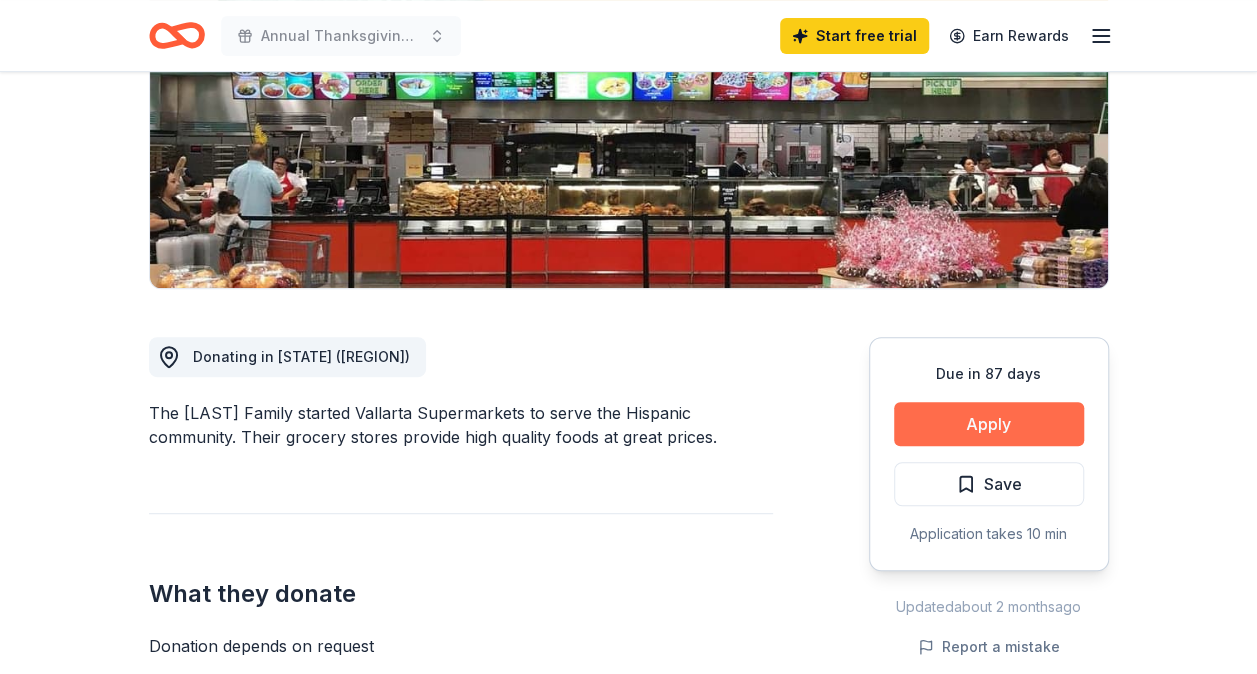 click on "Apply" at bounding box center (989, 424) 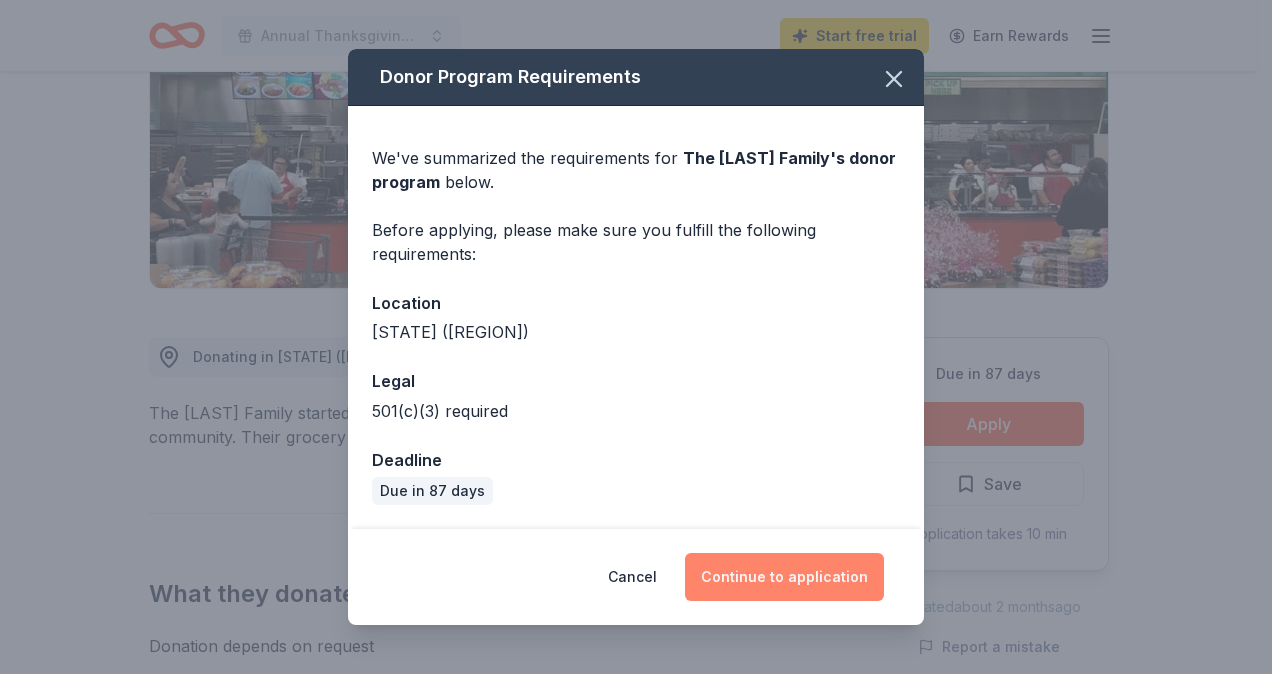 click on "Continue to application" at bounding box center [784, 577] 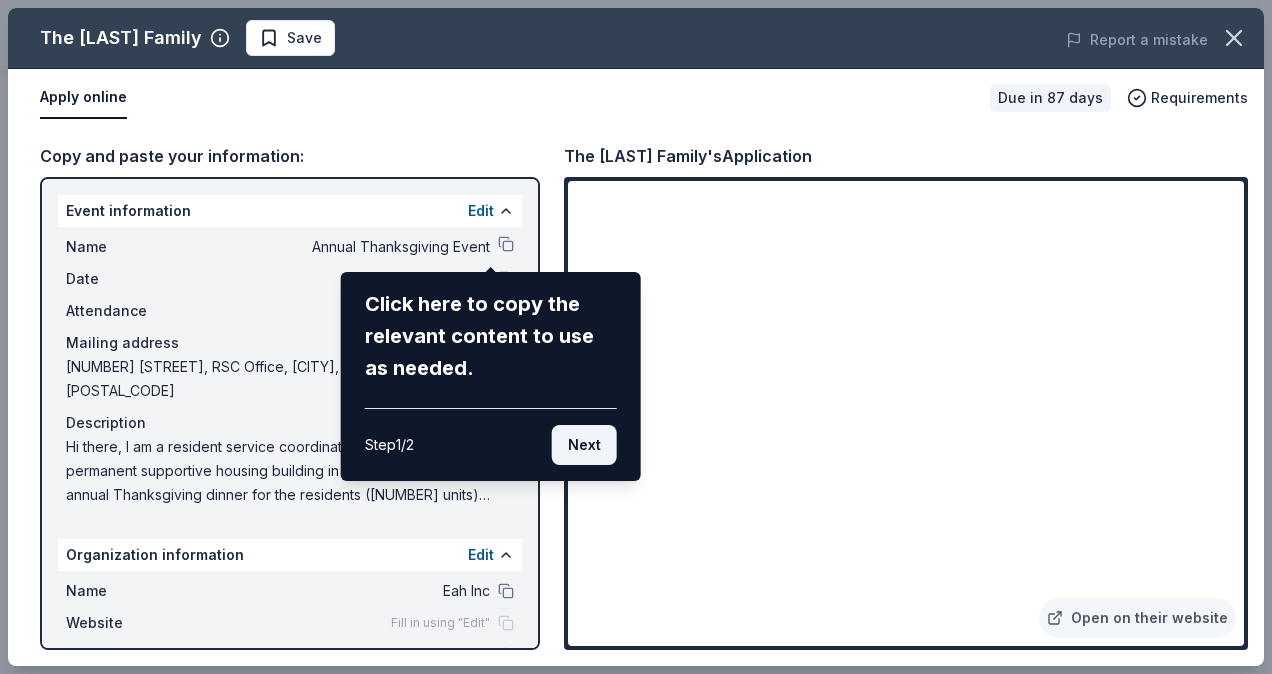 click on "Next" at bounding box center (584, 445) 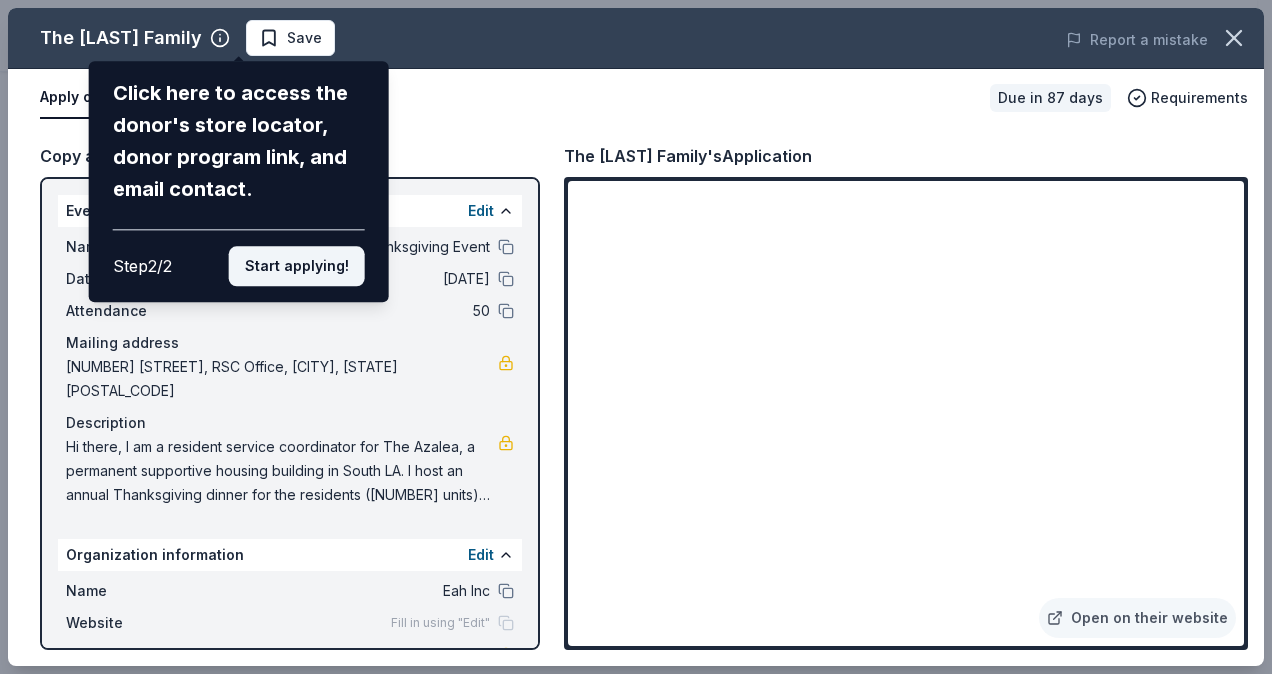 click on "Start applying!" at bounding box center (297, 266) 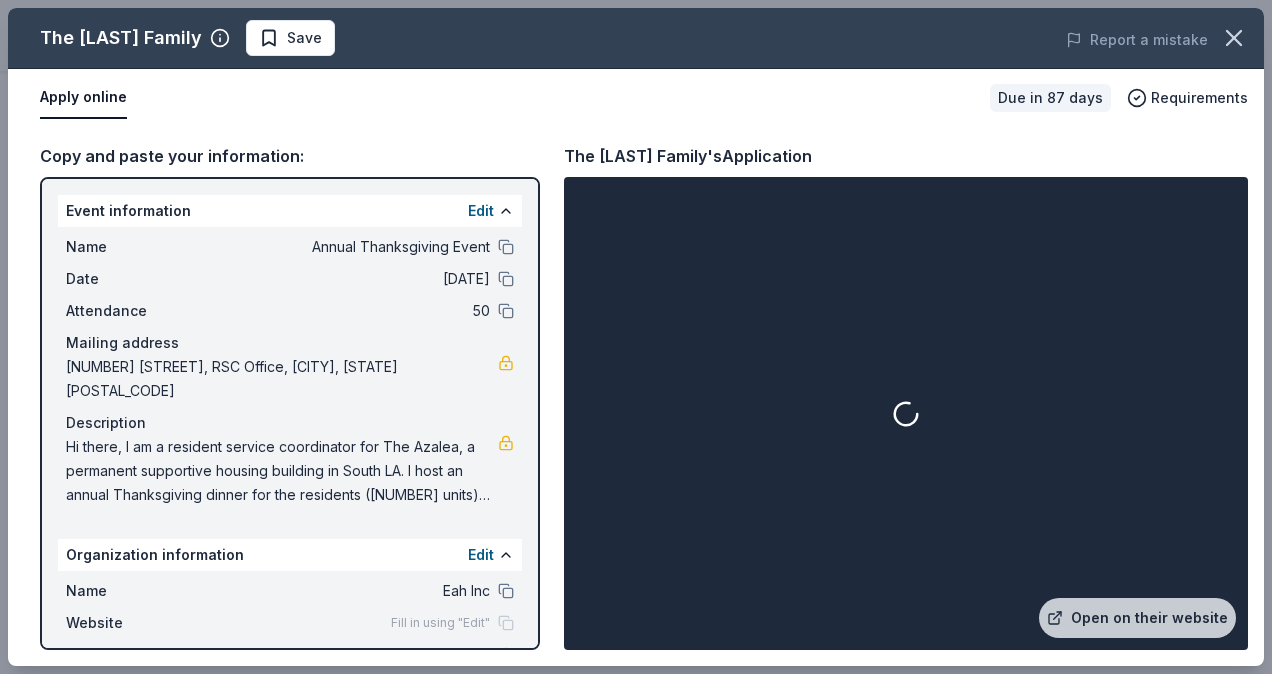 scroll, scrollTop: 123, scrollLeft: 0, axis: vertical 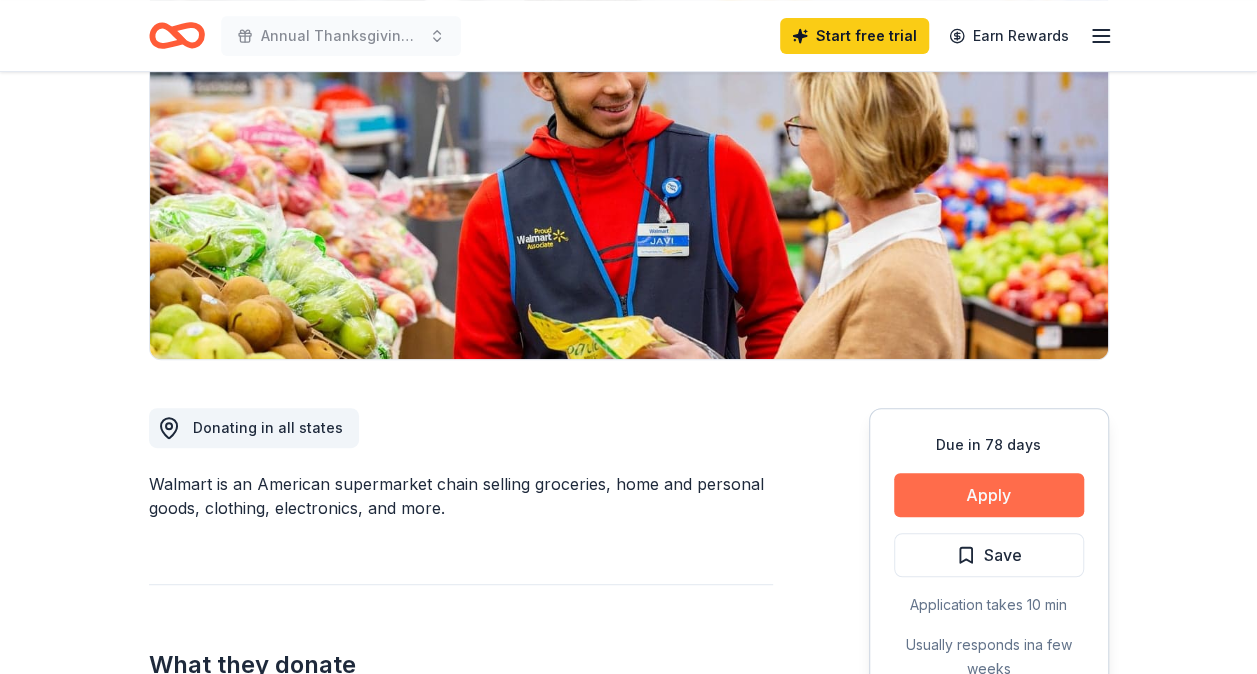 click on "Apply" at bounding box center (989, 495) 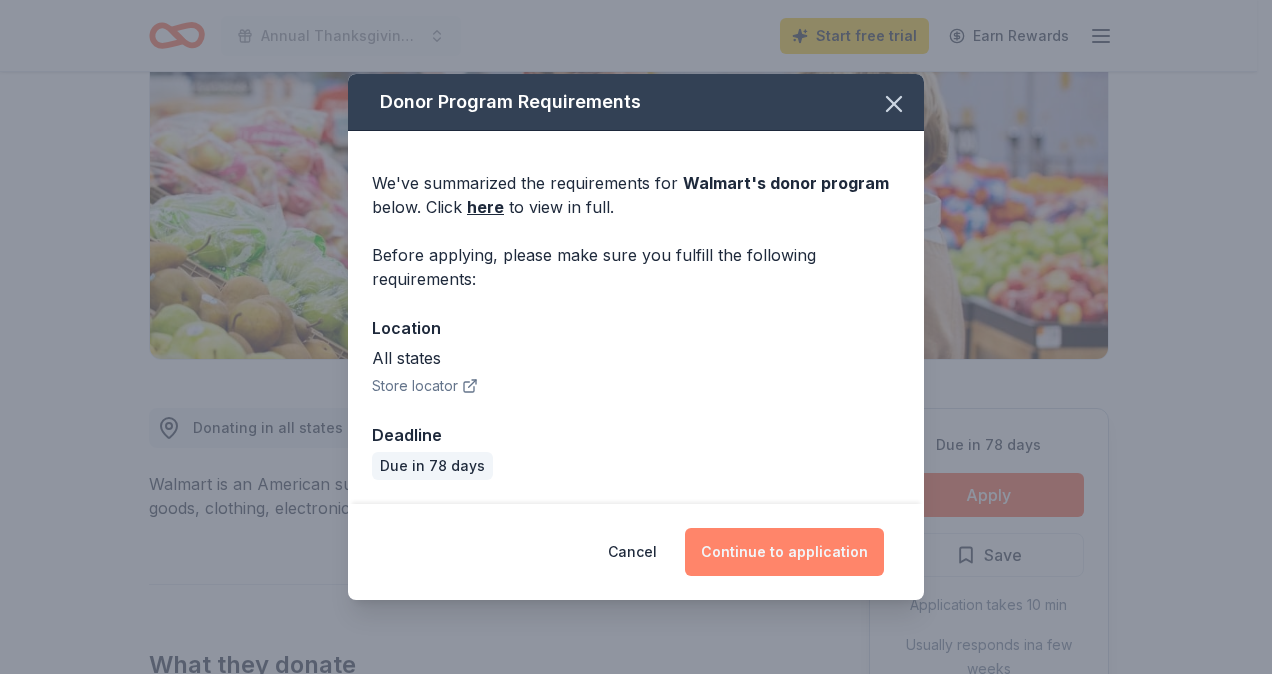 click on "Continue to application" at bounding box center [784, 552] 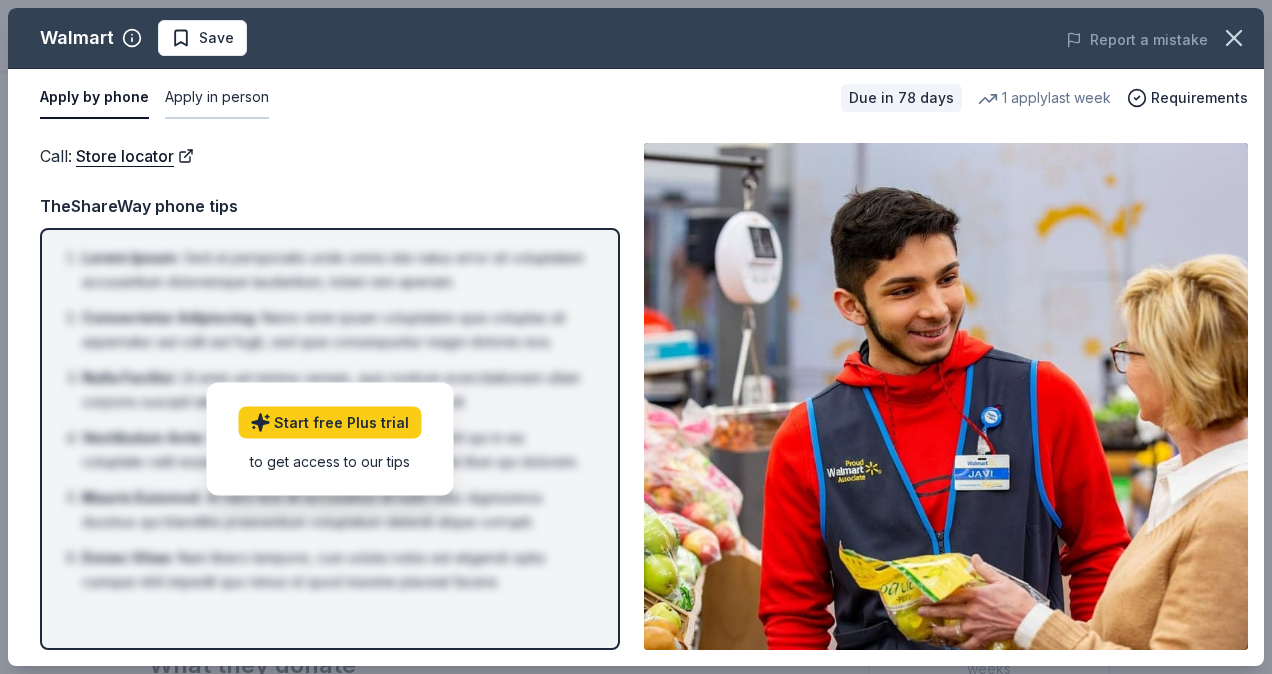 click on "Apply in person" at bounding box center [217, 98] 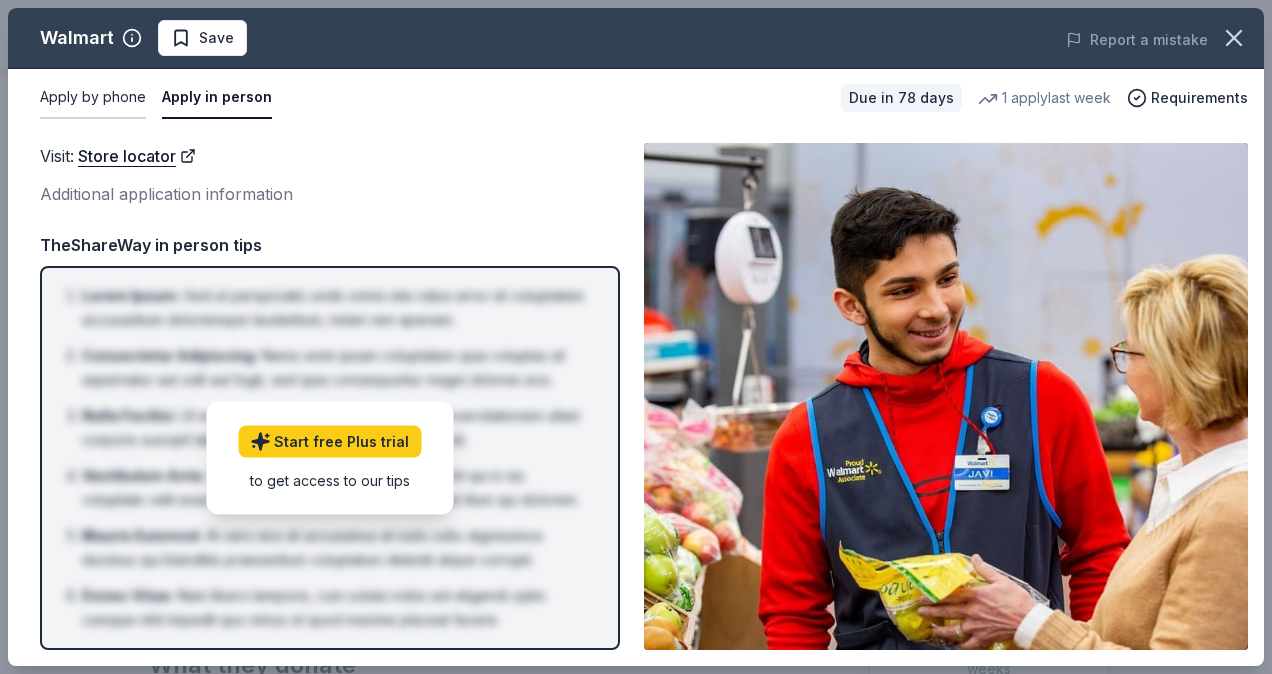 click on "Apply by phone" at bounding box center [93, 98] 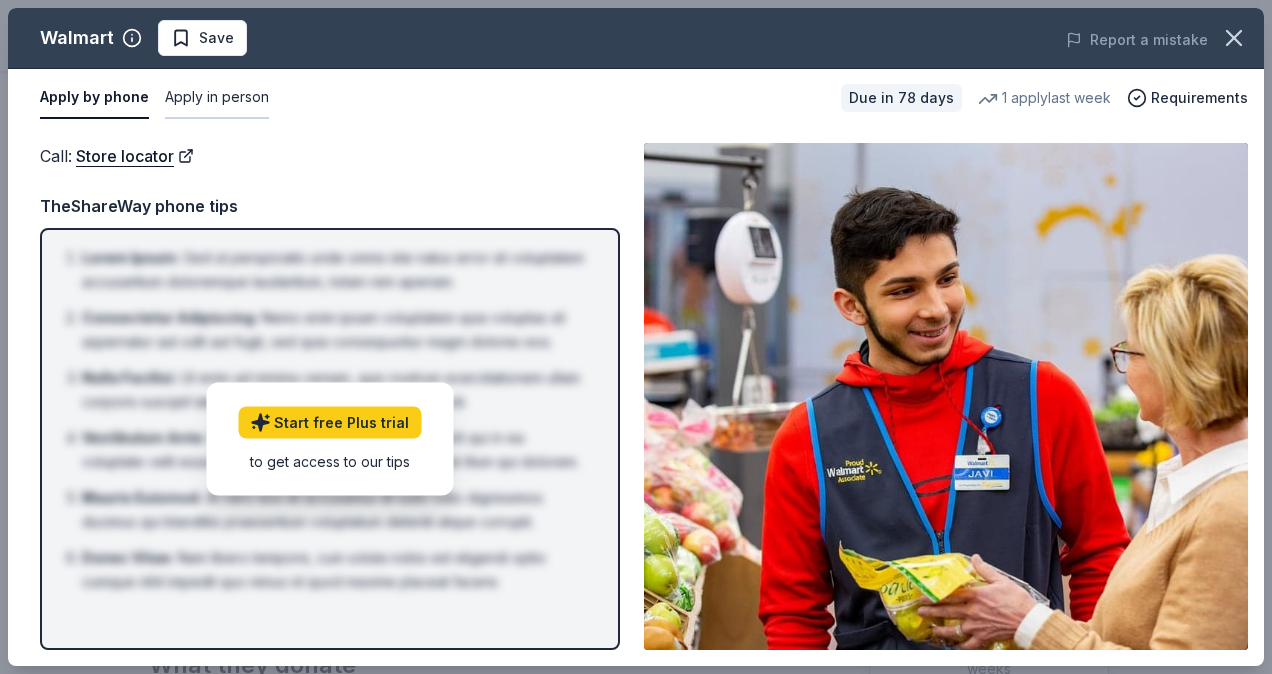 click on "Apply in person" at bounding box center (217, 98) 